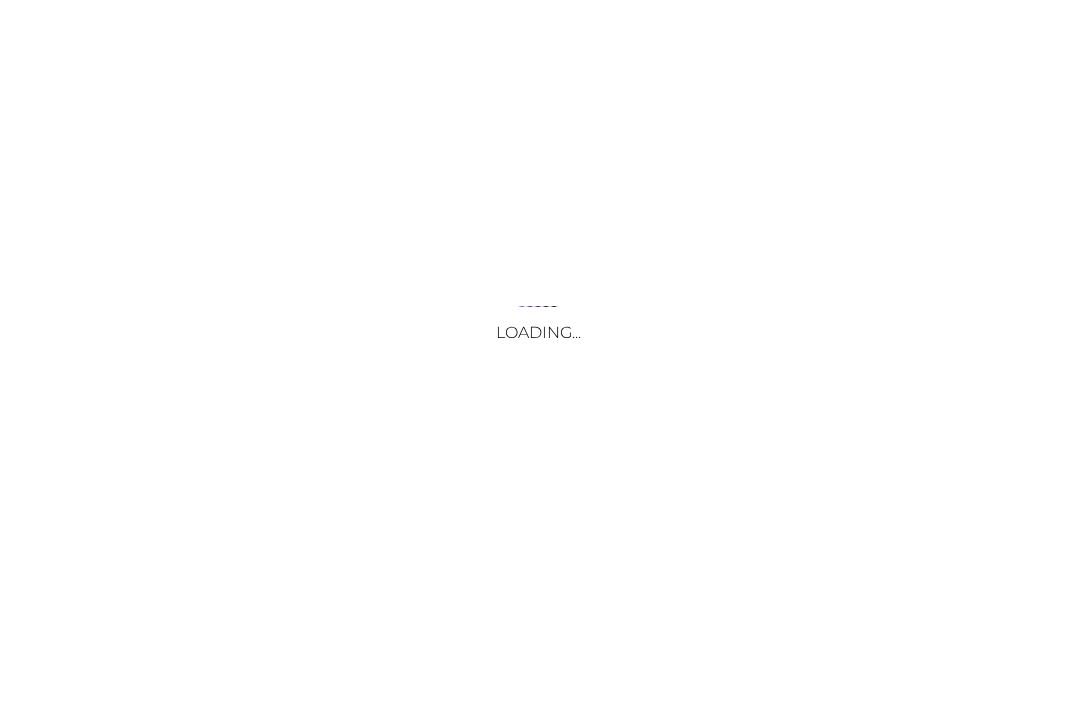 scroll, scrollTop: 0, scrollLeft: 0, axis: both 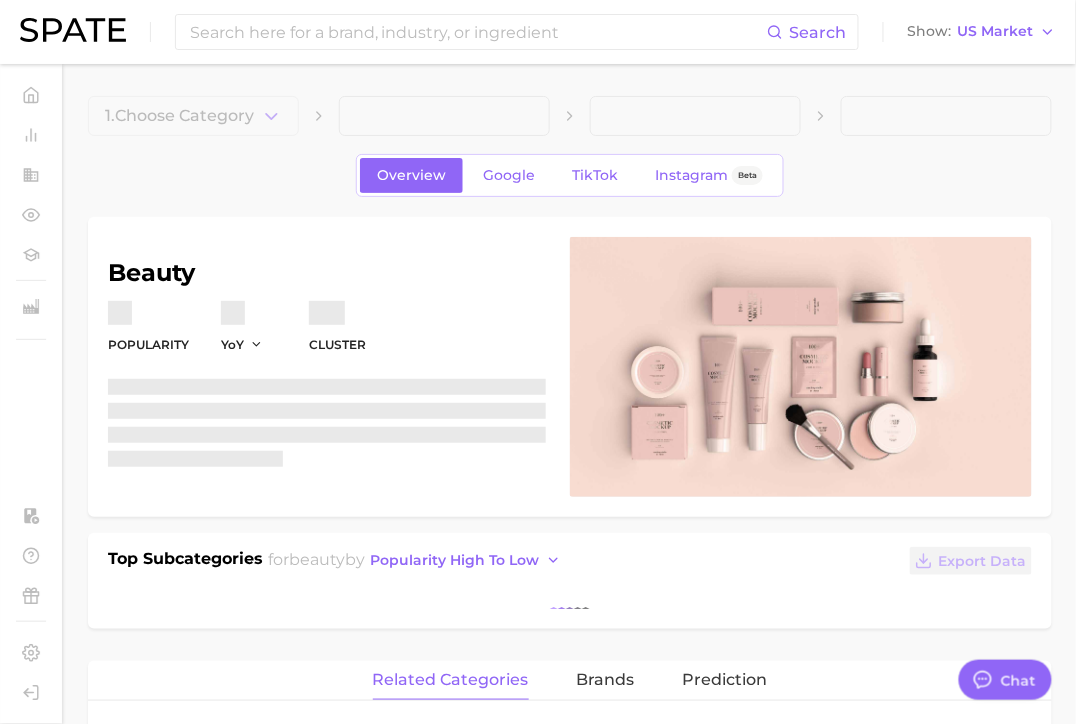 type on "x" 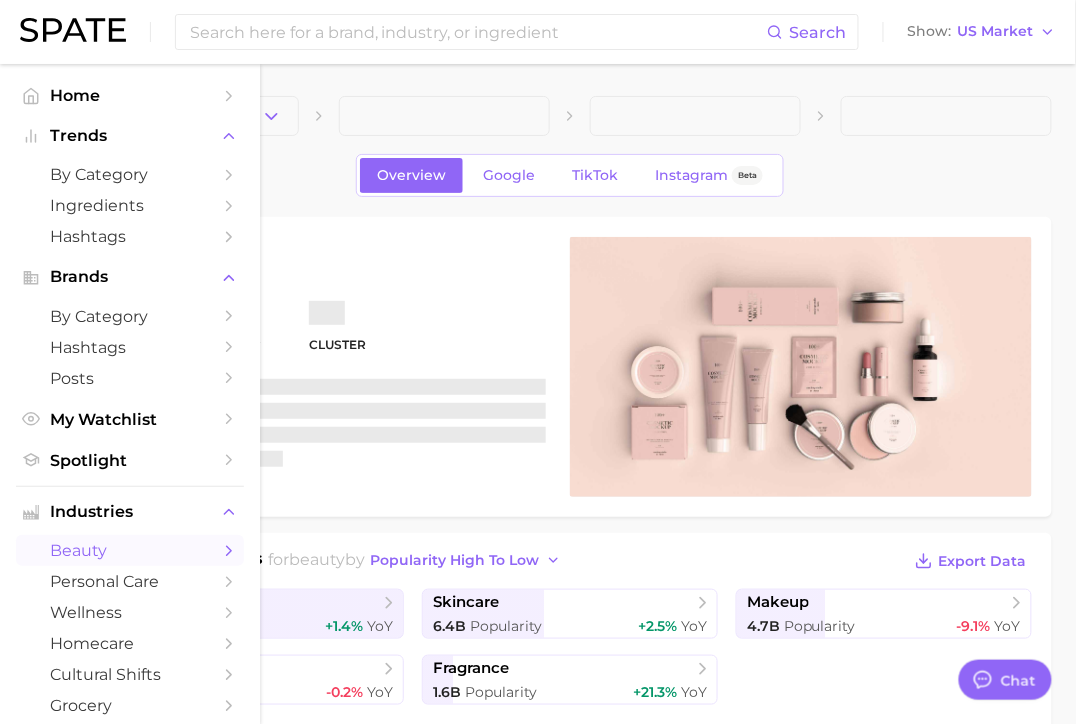 scroll, scrollTop: 9673, scrollLeft: 0, axis: vertical 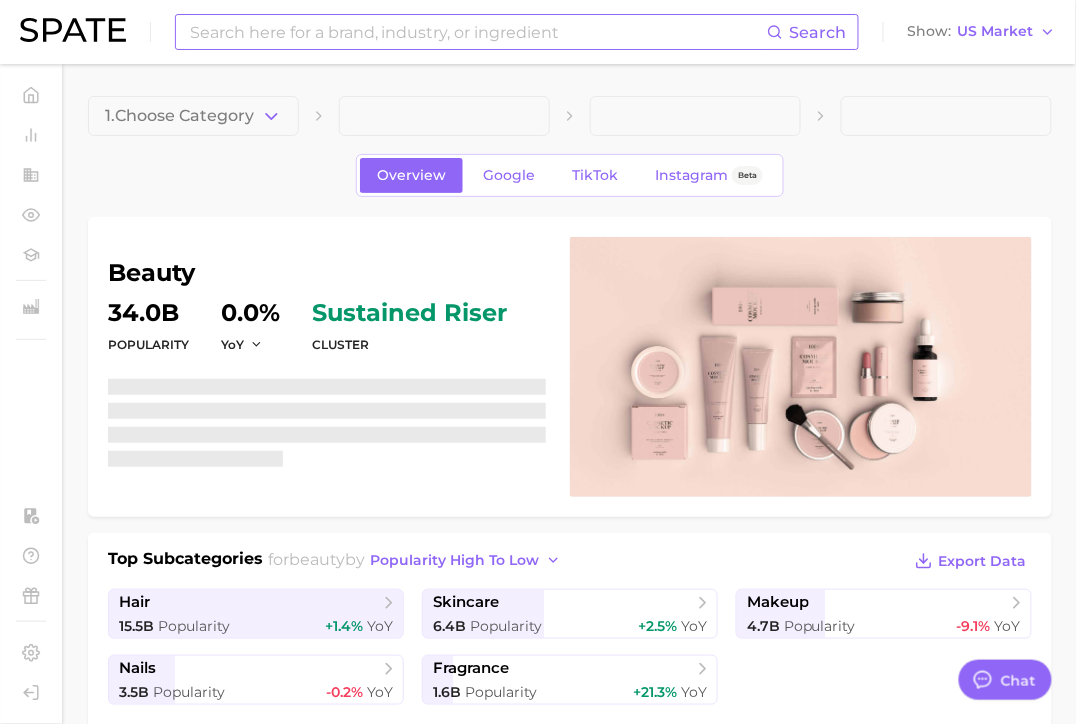 click at bounding box center [477, 32] 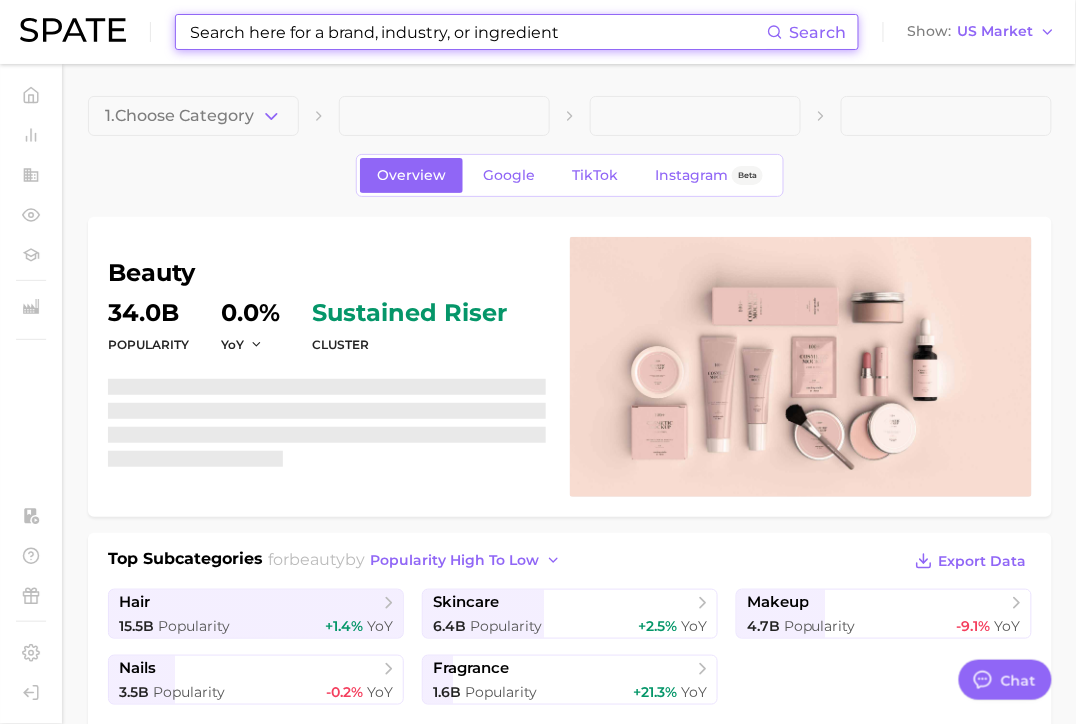 click at bounding box center [477, 32] 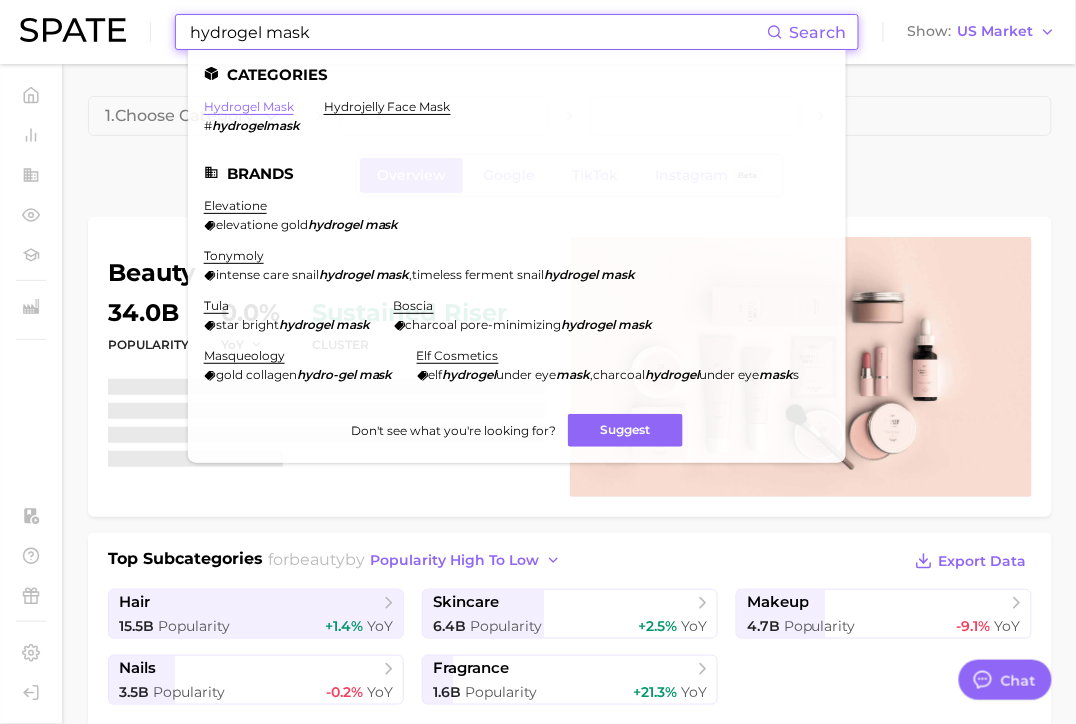 type on "hydrogel mask" 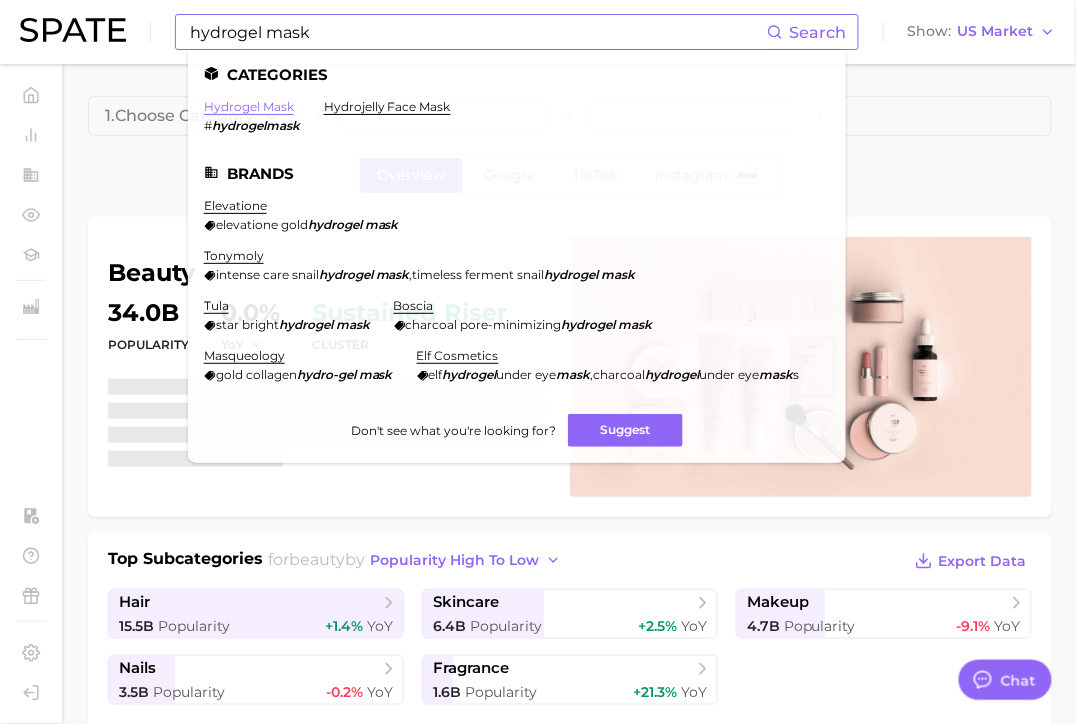 click on "hydrogel mask" at bounding box center [249, 106] 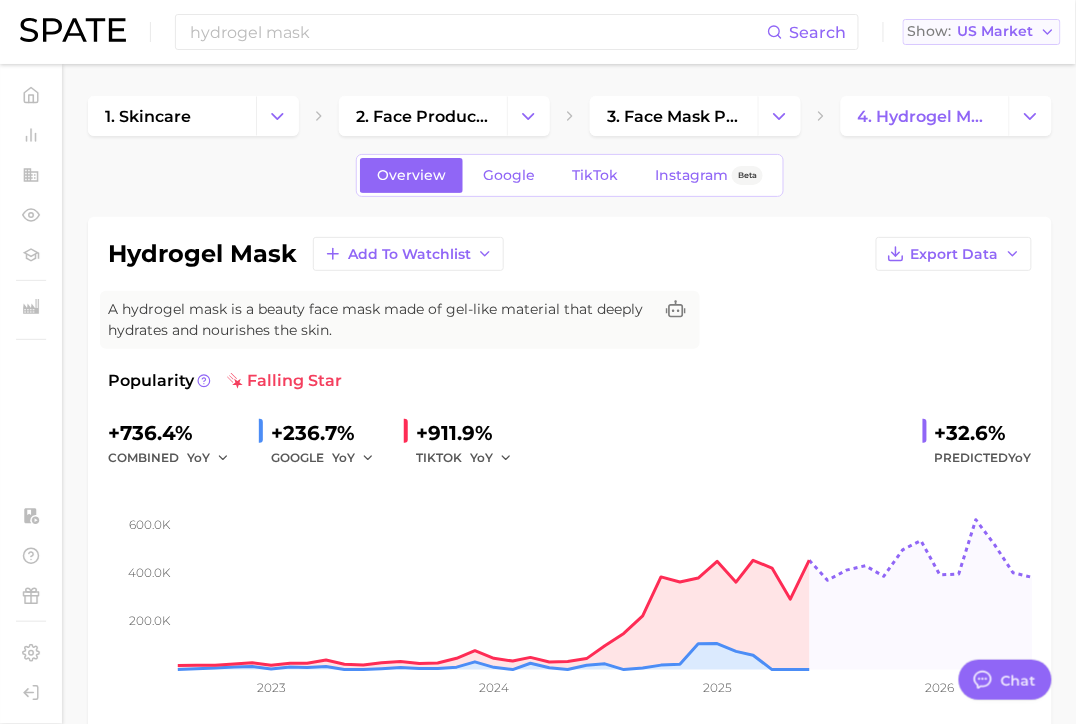 click on "Show US Market" at bounding box center (982, 32) 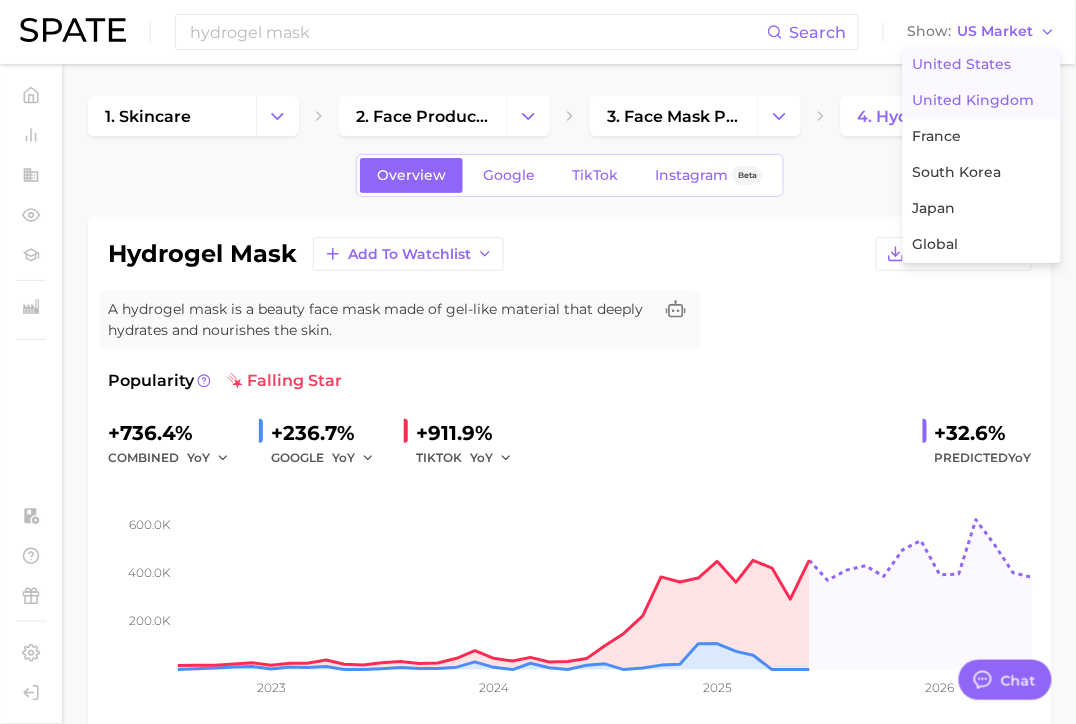 click on "United Kingdom" at bounding box center (982, 101) 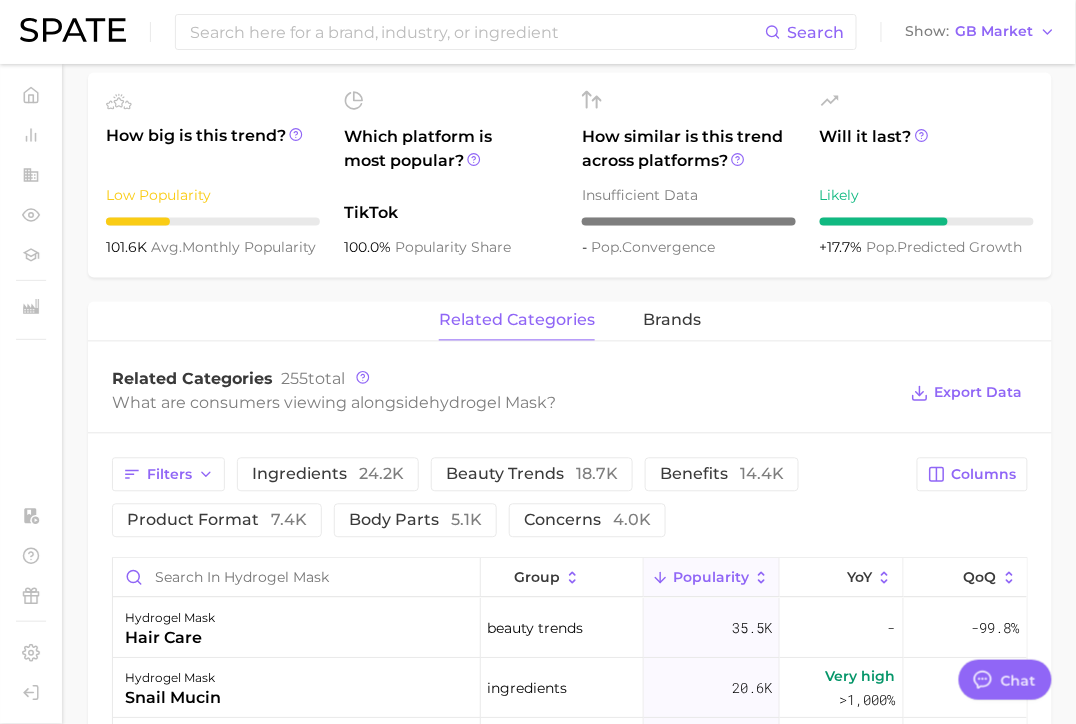 scroll, scrollTop: 734, scrollLeft: 0, axis: vertical 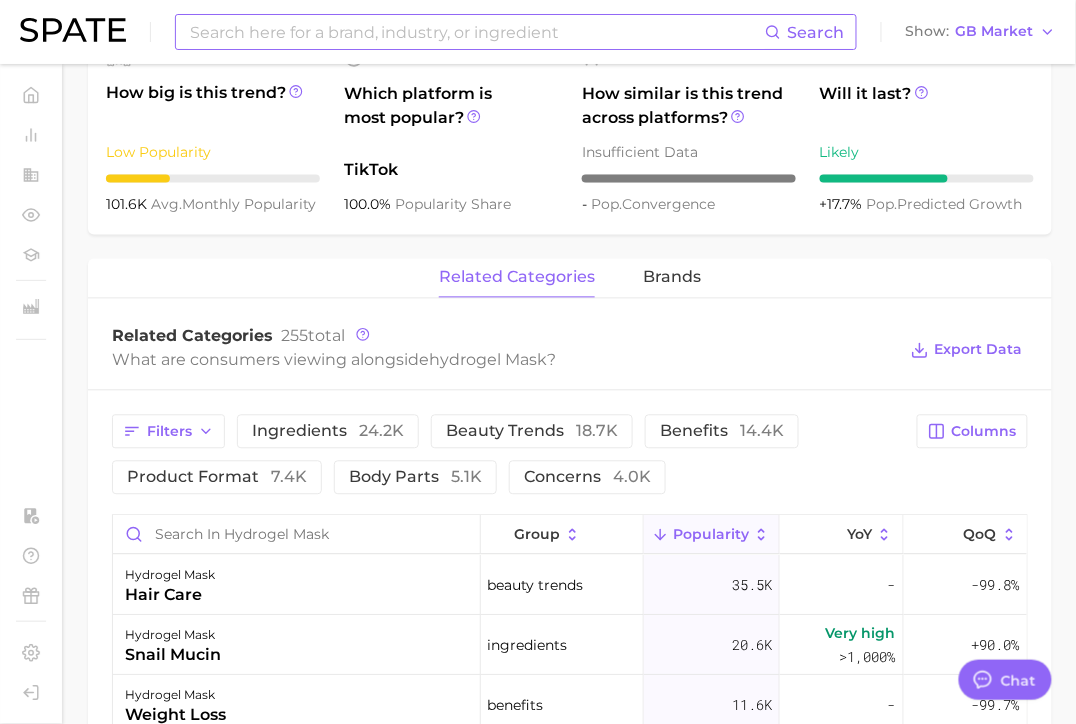 click at bounding box center (476, 32) 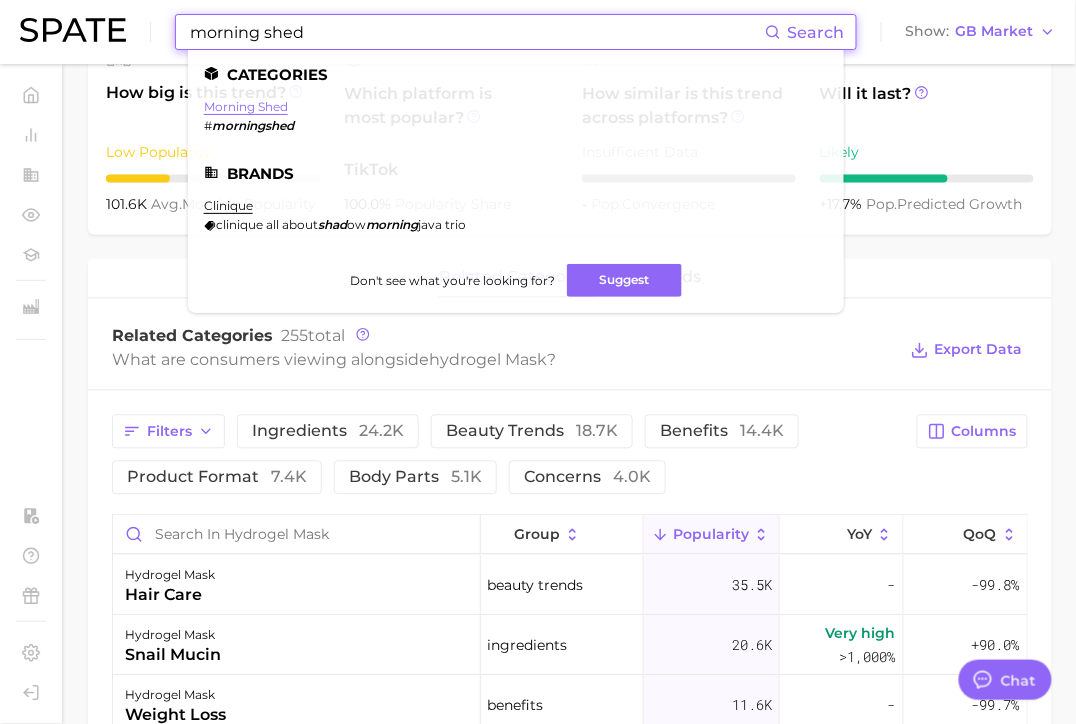 type on "morning shed" 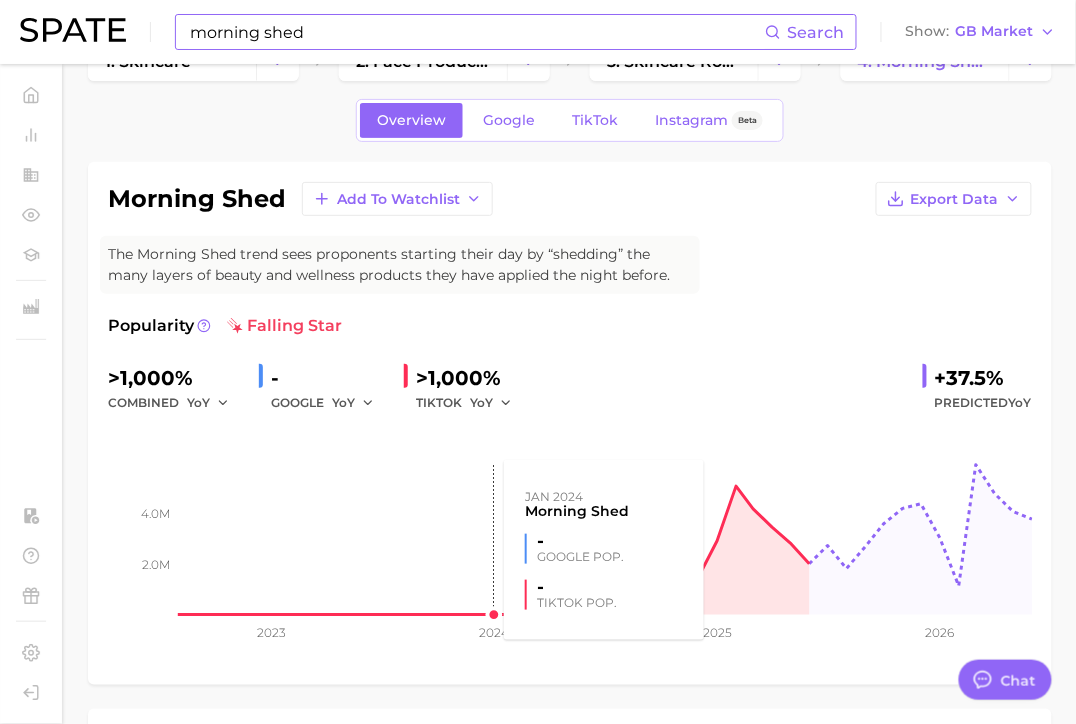 scroll, scrollTop: 0, scrollLeft: 0, axis: both 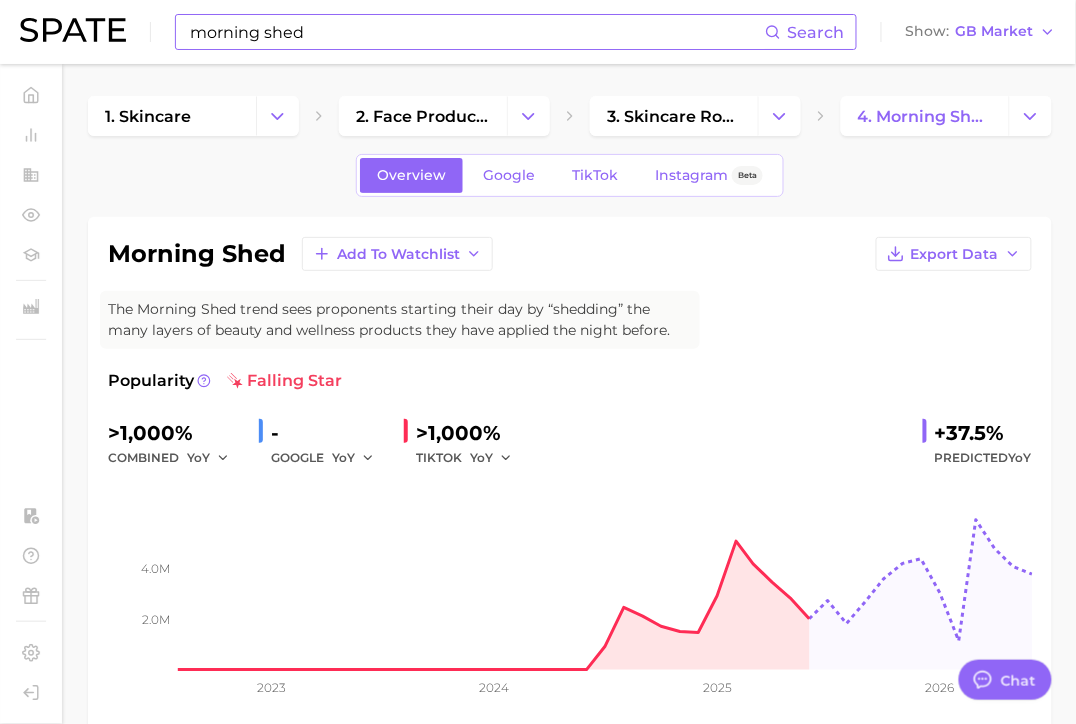 click on "morning shed Search Show GB Market" at bounding box center (538, 32) 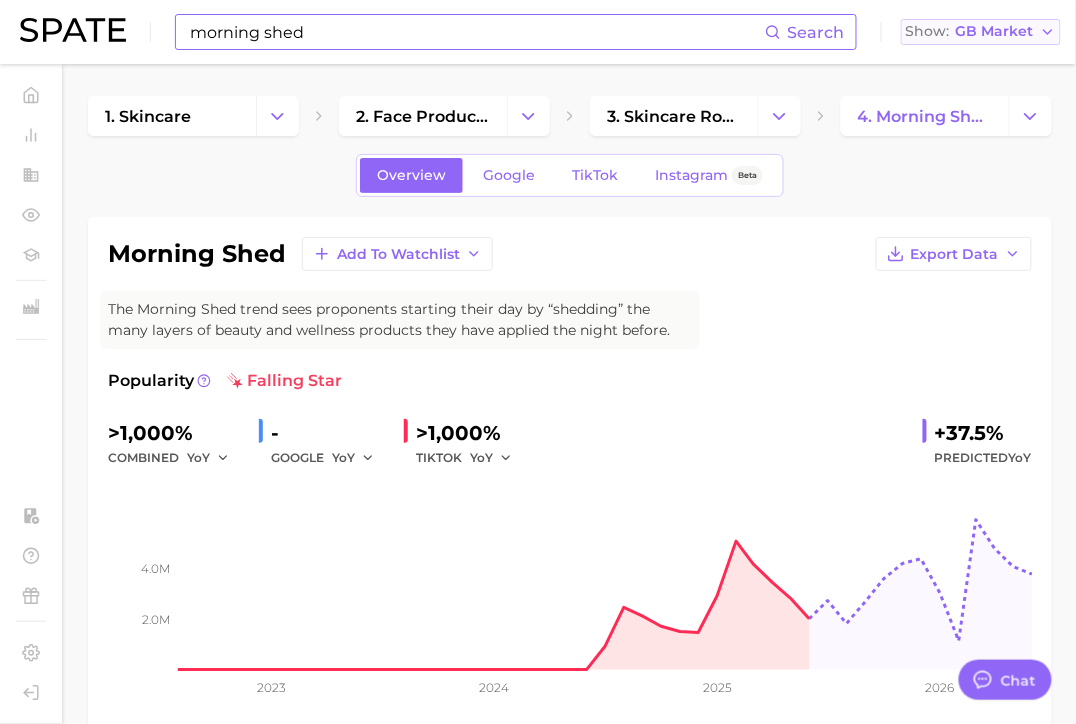 click on "GB Market" at bounding box center [995, 31] 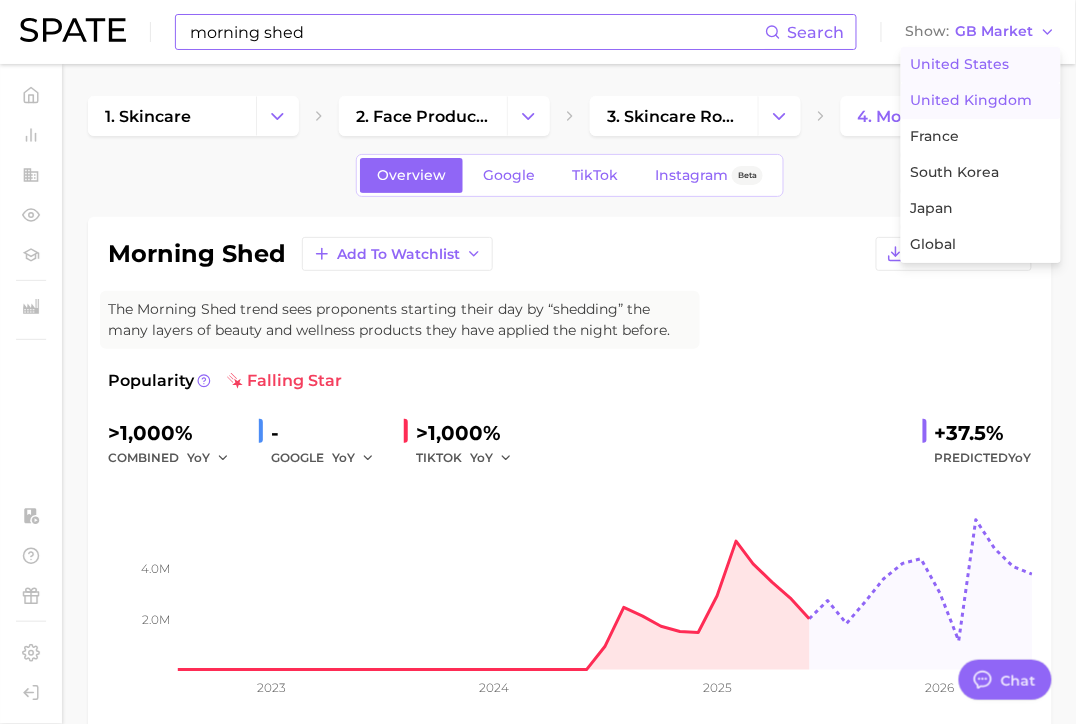 click on "United States" at bounding box center [960, 64] 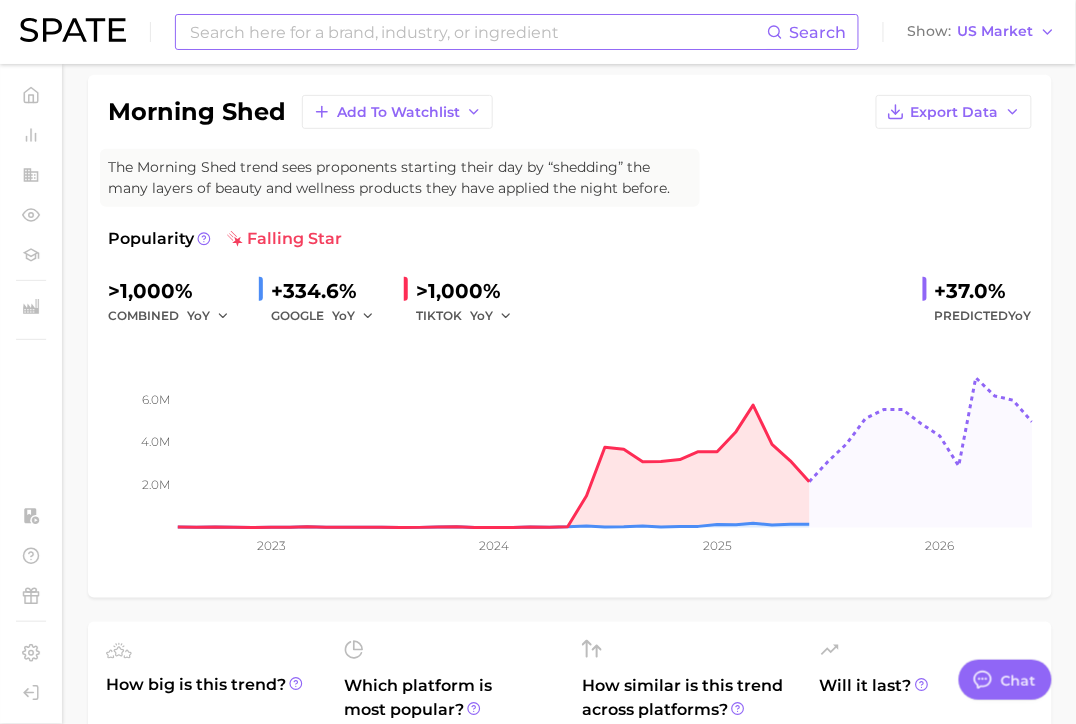scroll, scrollTop: 141, scrollLeft: 0, axis: vertical 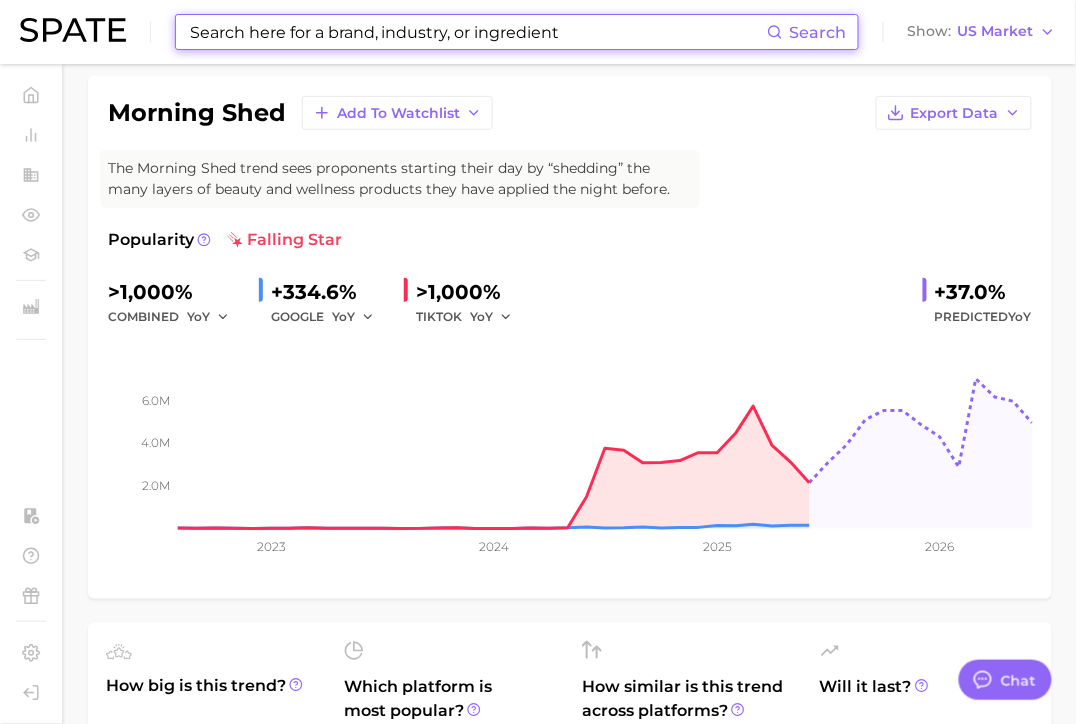 click at bounding box center [477, 32] 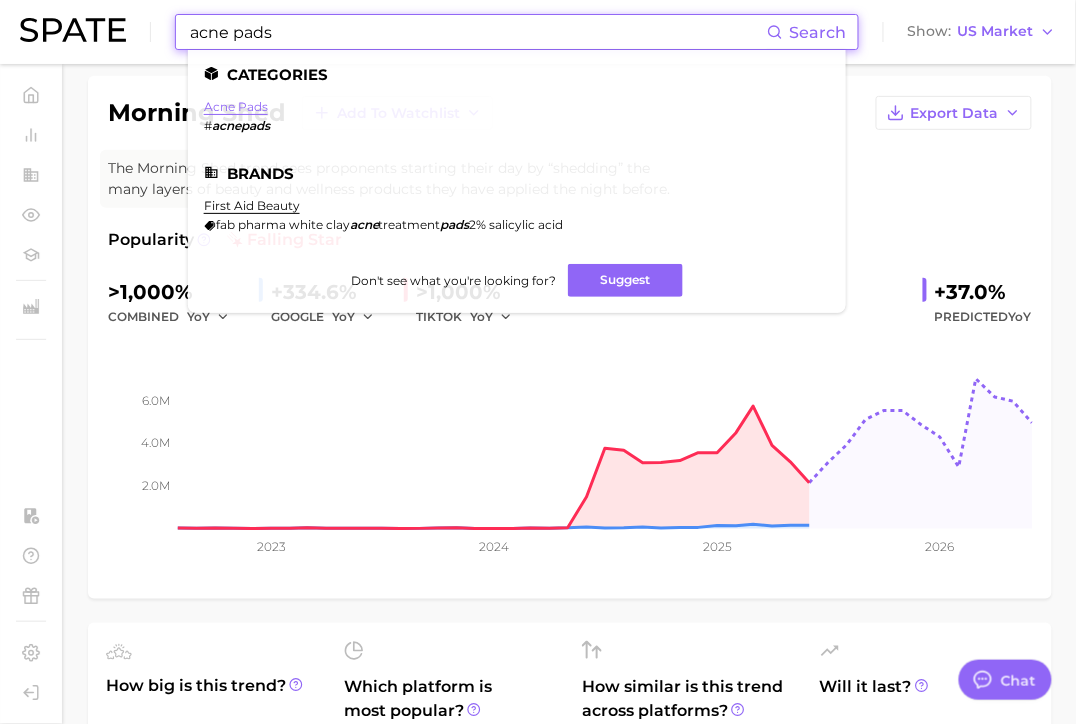 type on "acne pads" 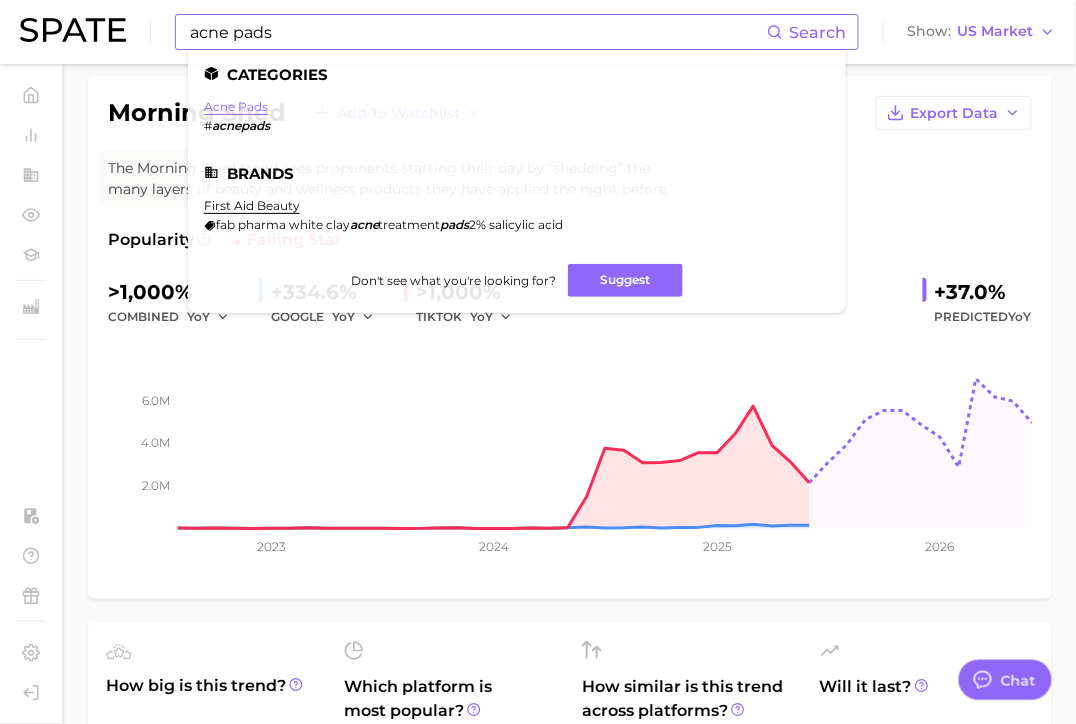 click on "acne pads" at bounding box center (236, 106) 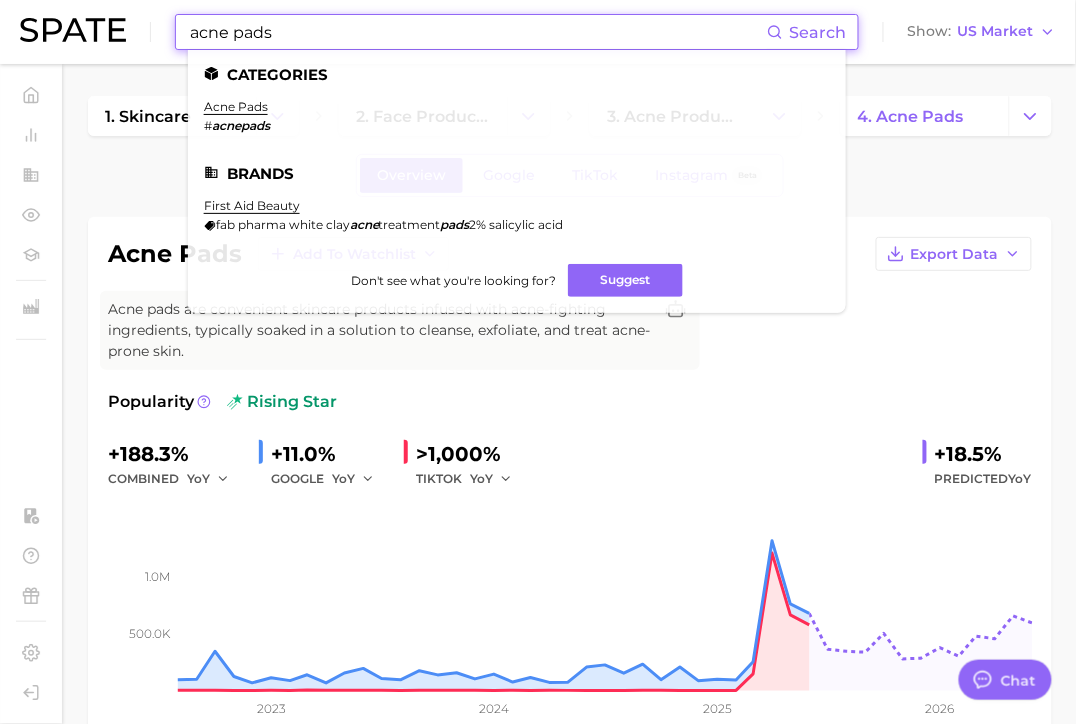 drag, startPoint x: 316, startPoint y: 28, endPoint x: 191, endPoint y: 29, distance: 125.004 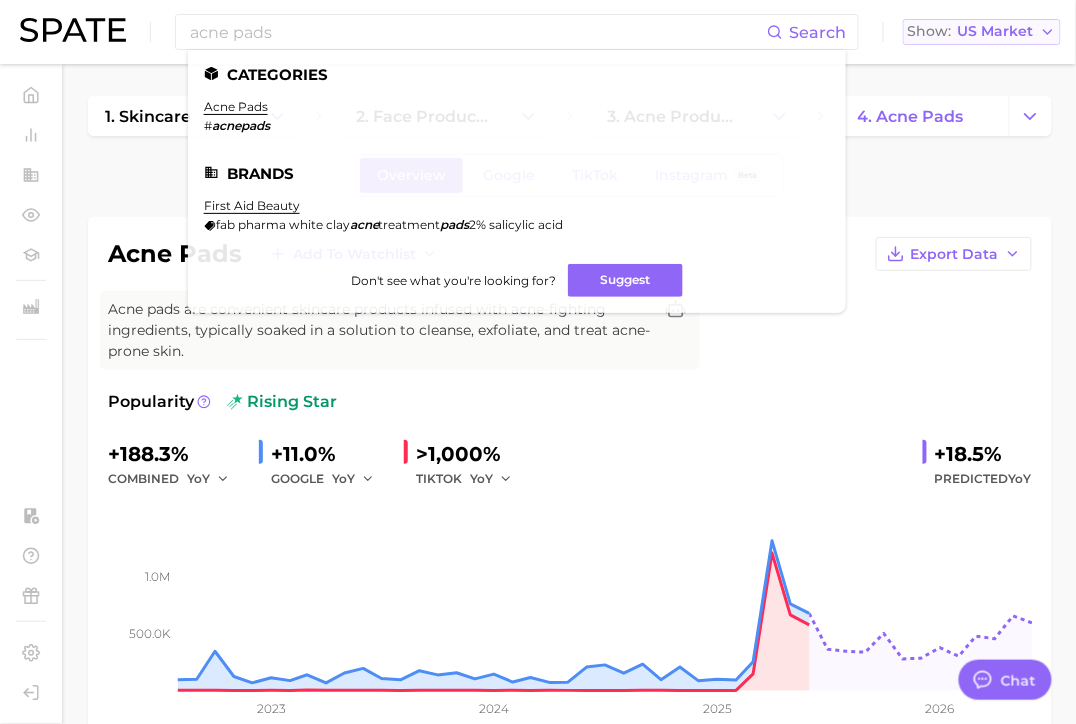 click on "Show US Market" at bounding box center [982, 32] 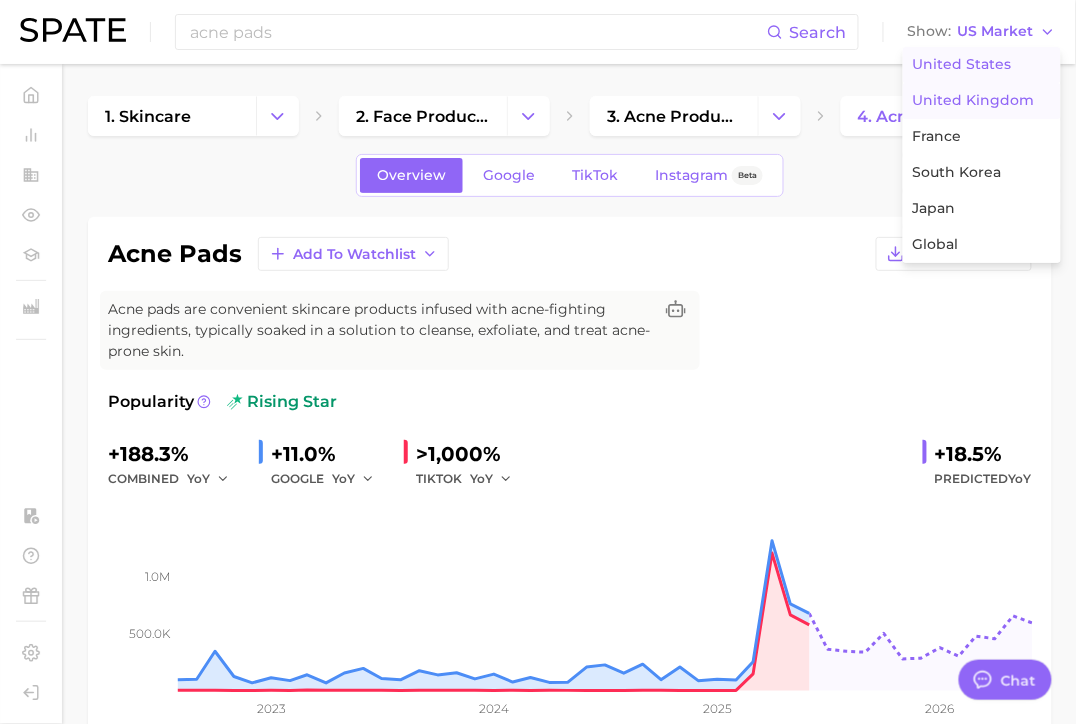 click on "United Kingdom" at bounding box center (974, 100) 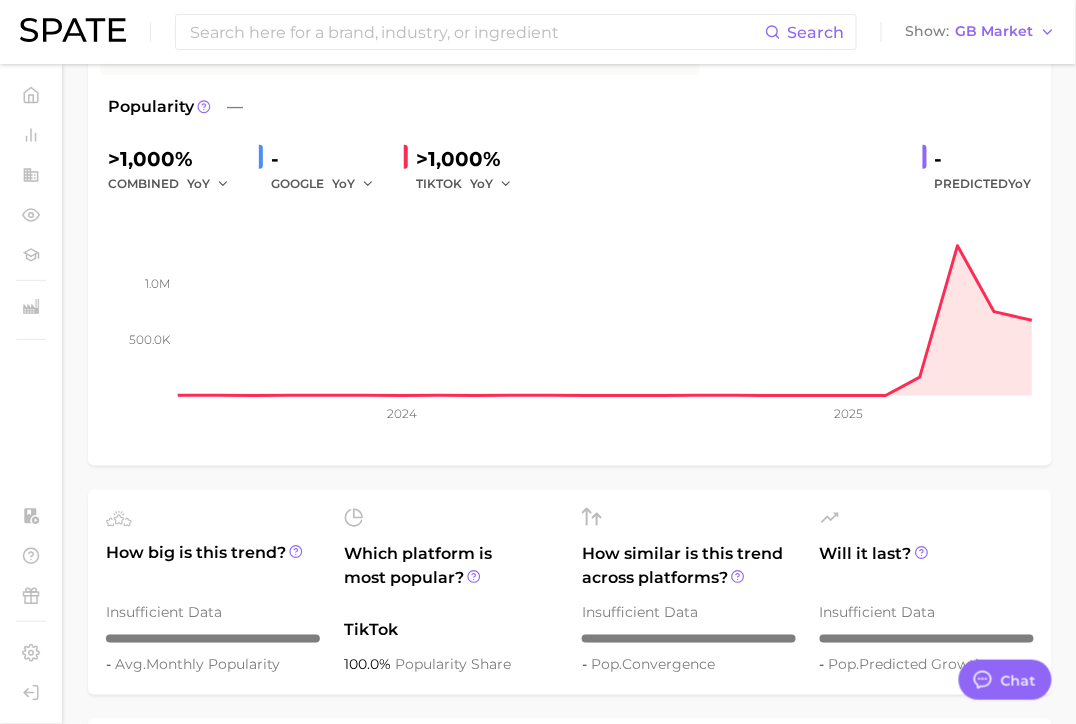 scroll, scrollTop: 0, scrollLeft: 0, axis: both 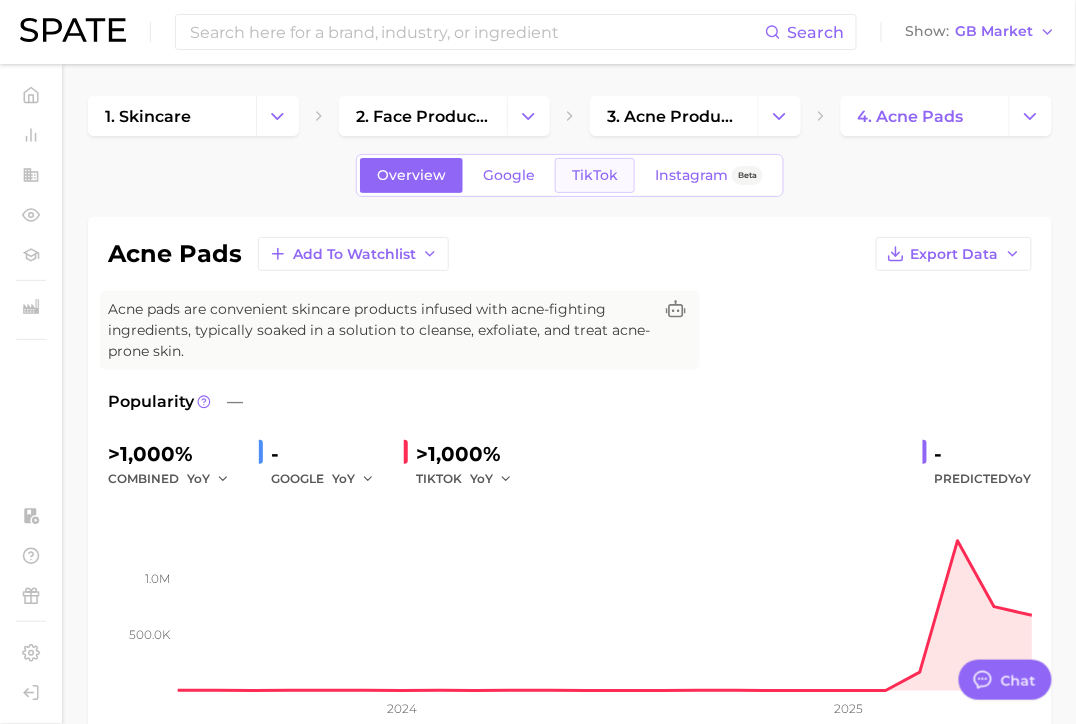 click on "TikTok" at bounding box center [595, 175] 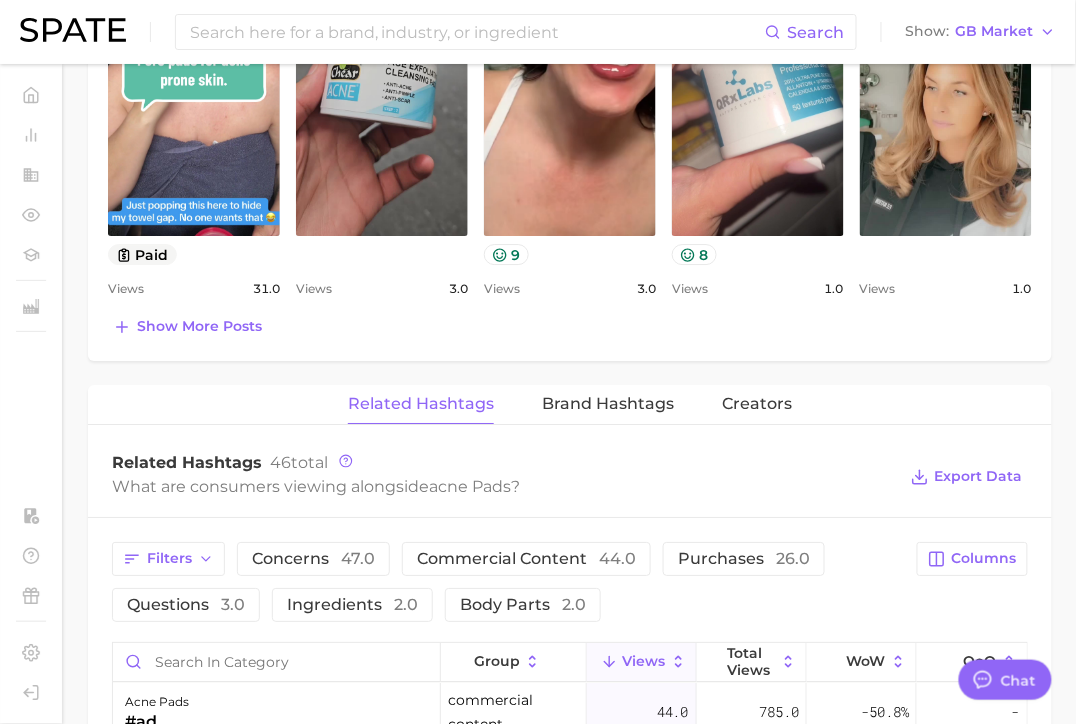 scroll, scrollTop: 1325, scrollLeft: 0, axis: vertical 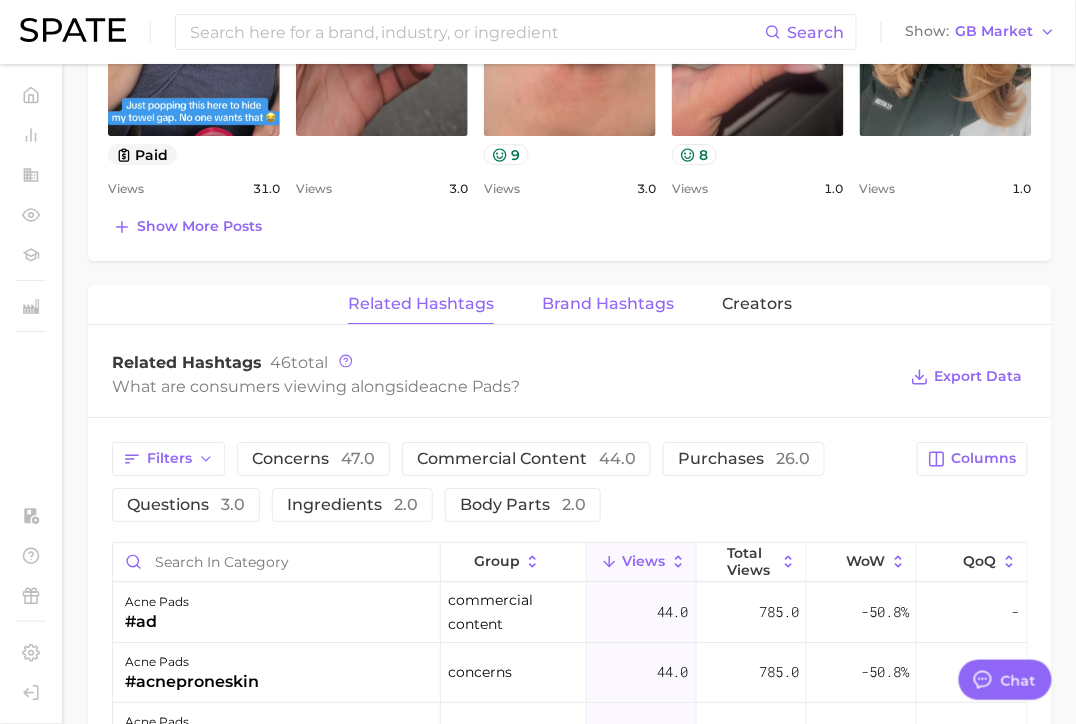 click on "Brand Hashtags" at bounding box center [608, 304] 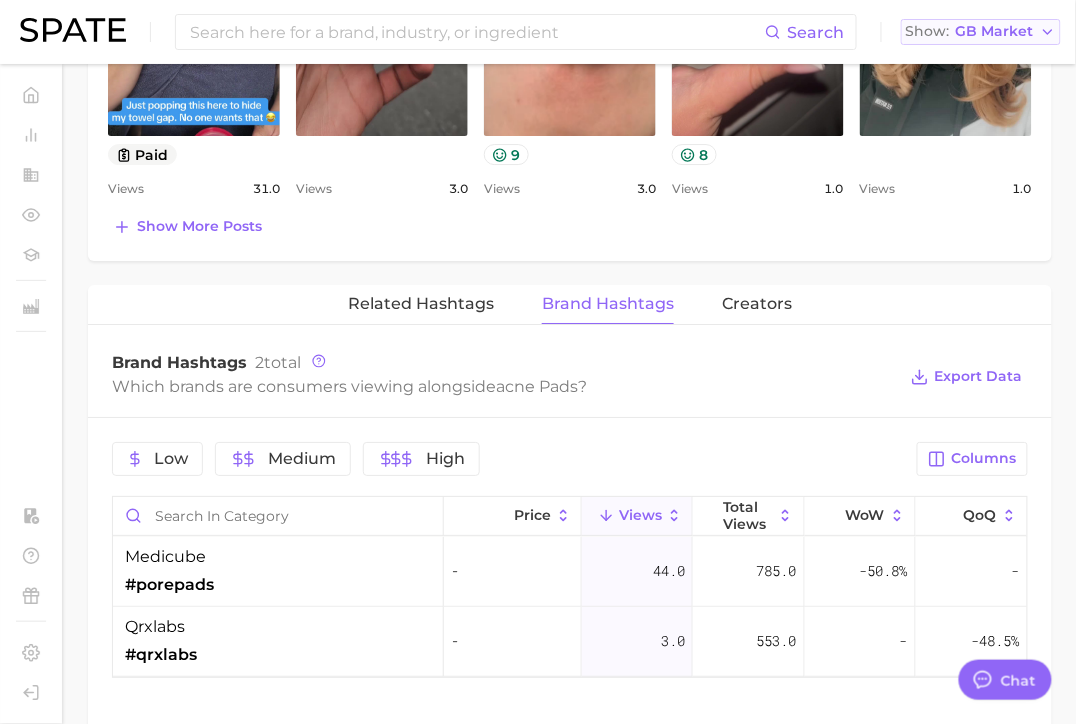 click on "GB Market" at bounding box center (995, 31) 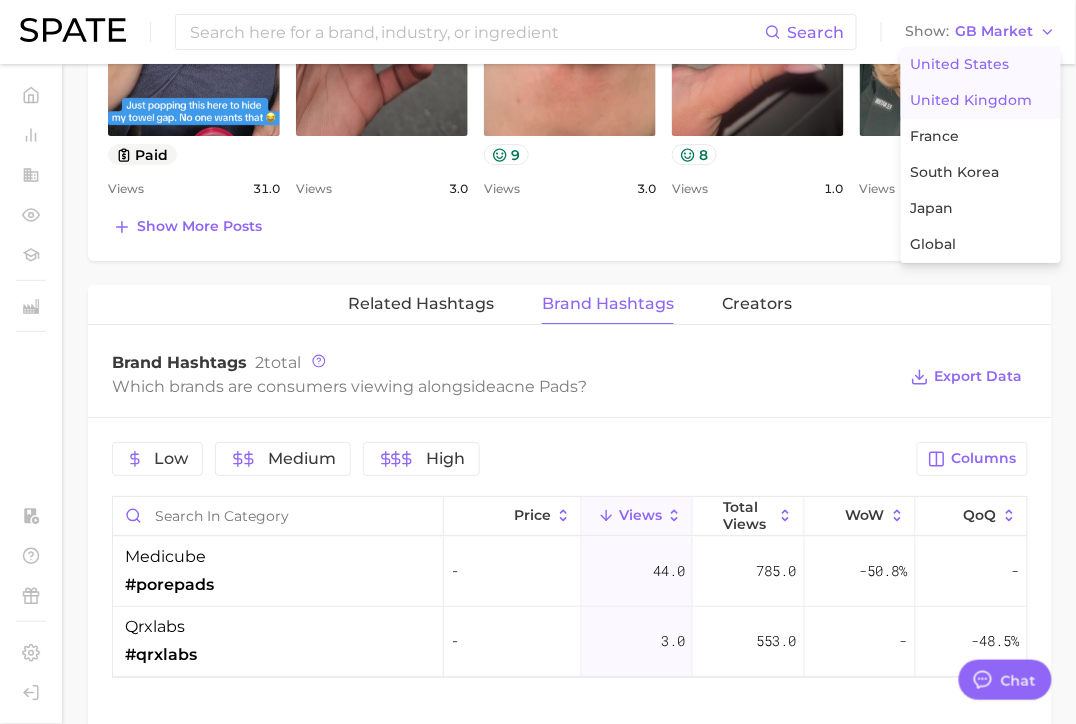 click on "United States" at bounding box center (960, 64) 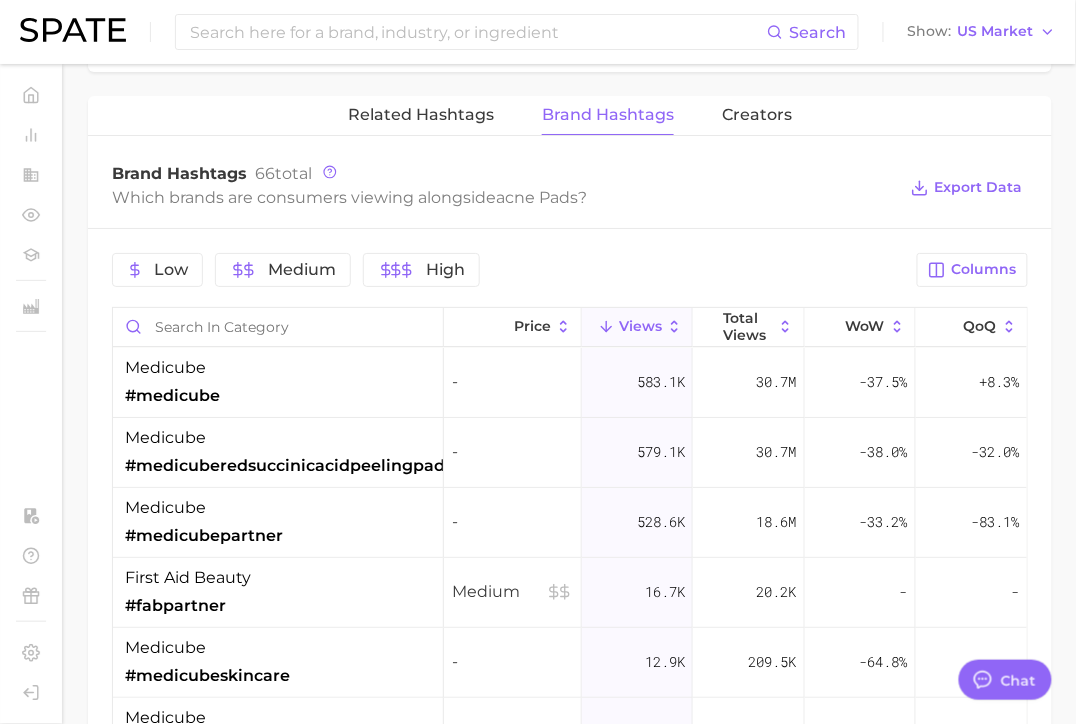 scroll, scrollTop: 1570, scrollLeft: 0, axis: vertical 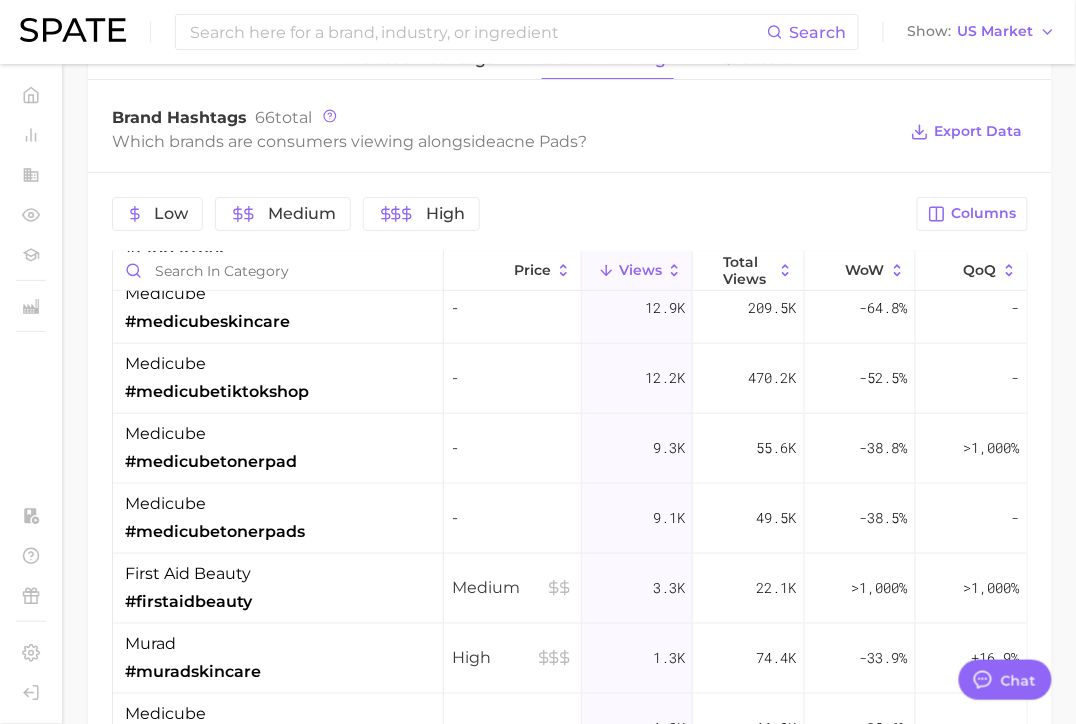click on "Brand Hashtags 66  total Which brands are consumers viewing alongside  acne pads ? Export Data" at bounding box center [570, 132] 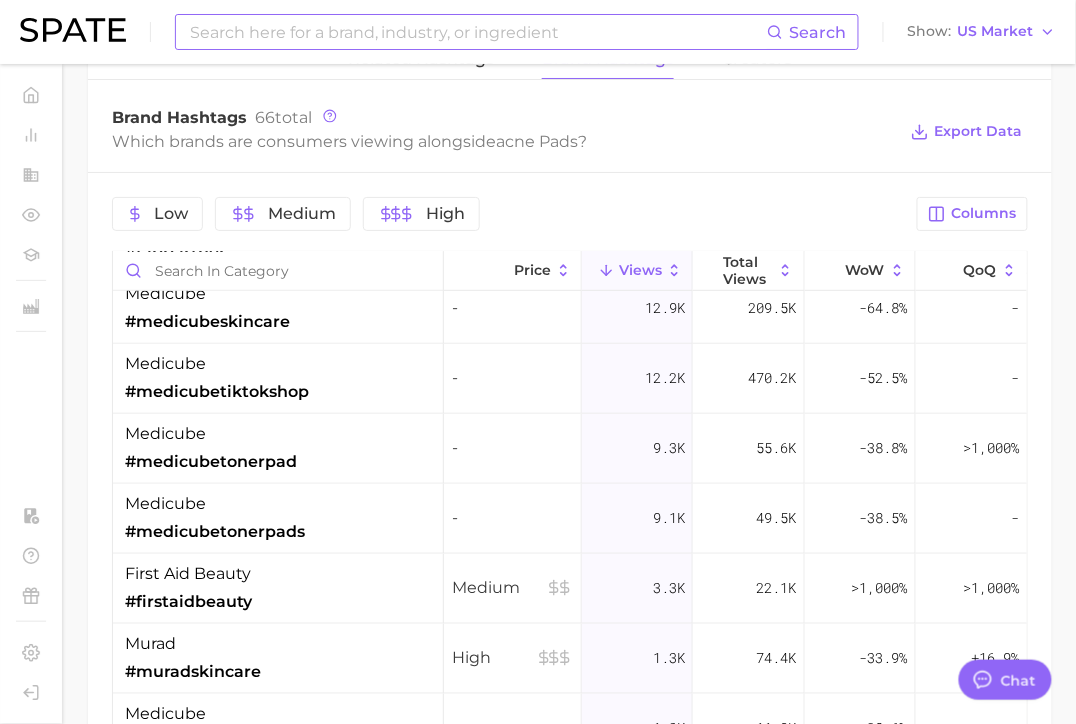 click at bounding box center [477, 32] 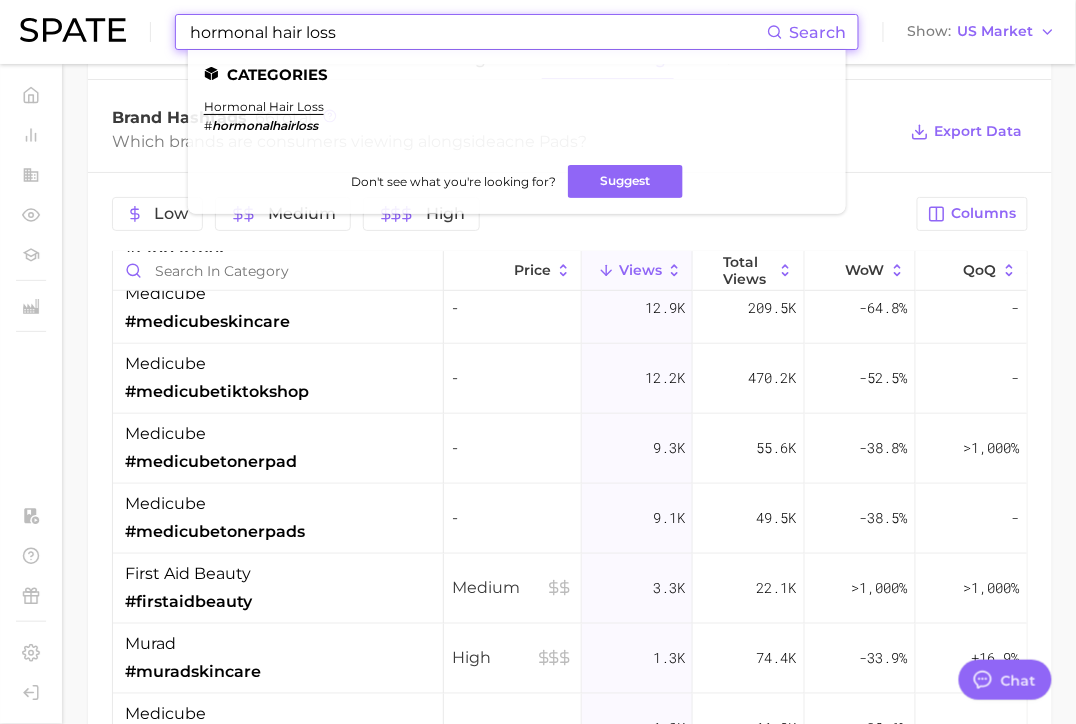 type on "hormonal hair loss" 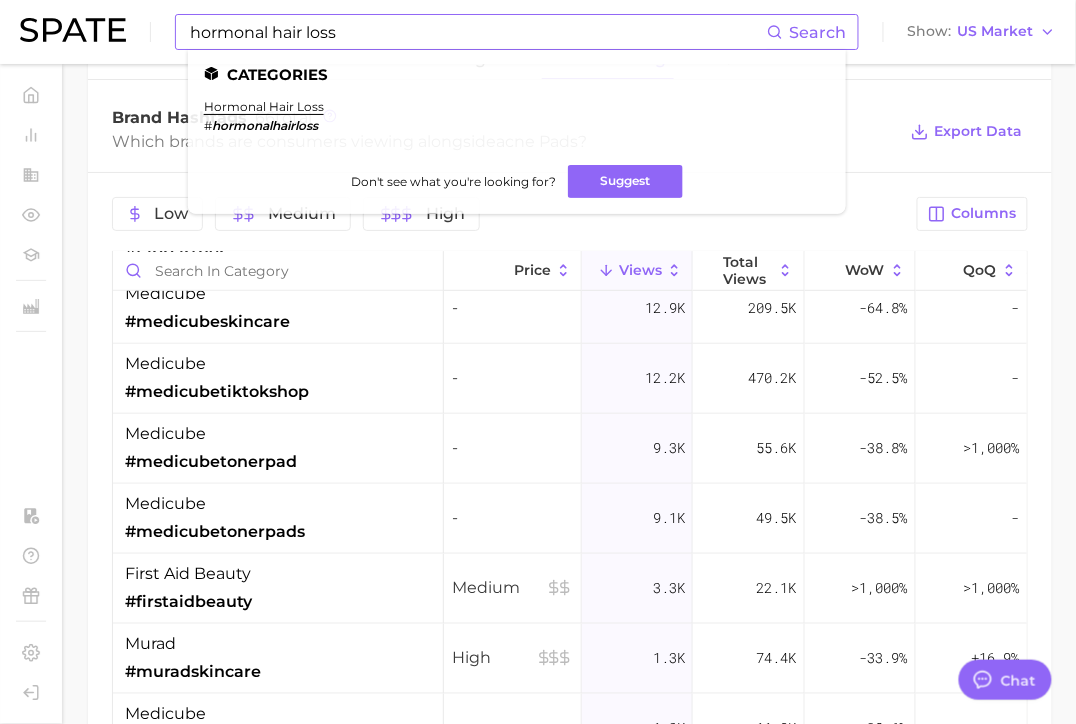 click on "hormonal hair loss # hormonalhairloss" at bounding box center (264, 116) 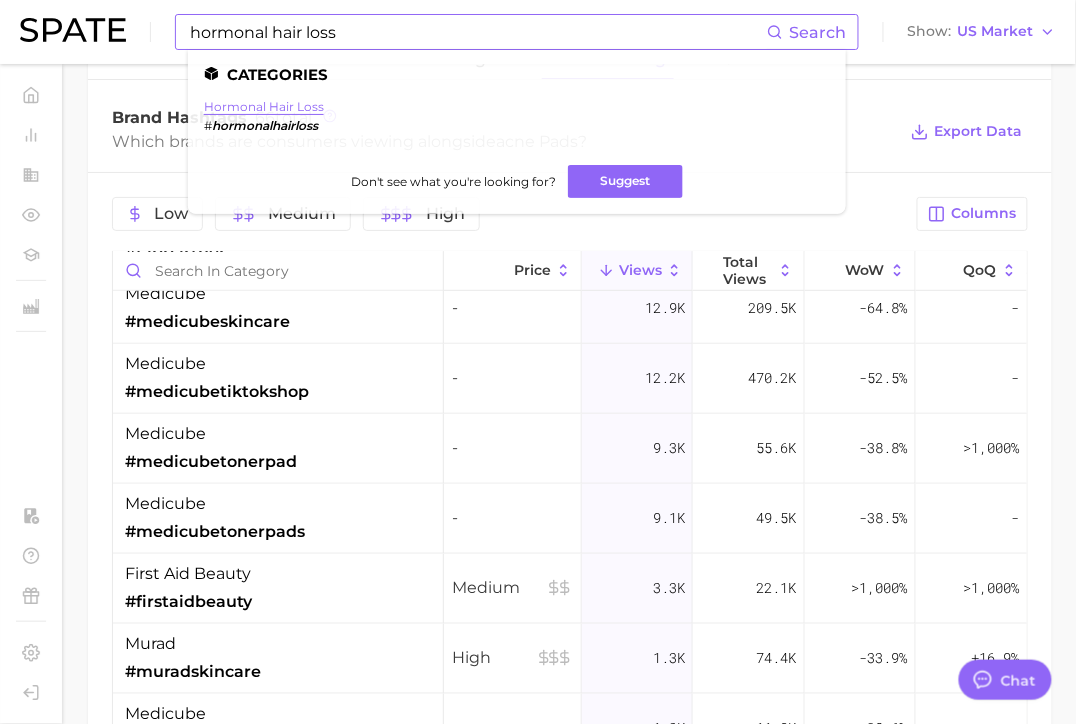 click on "hormonal hair loss" at bounding box center [264, 106] 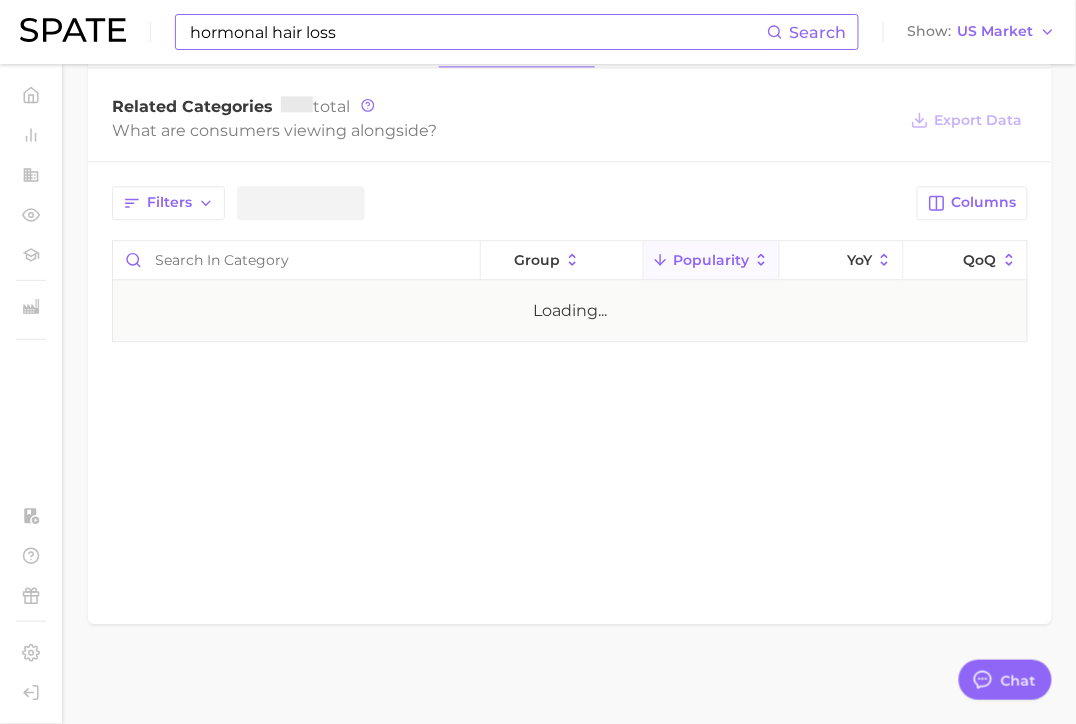 scroll, scrollTop: 0, scrollLeft: 0, axis: both 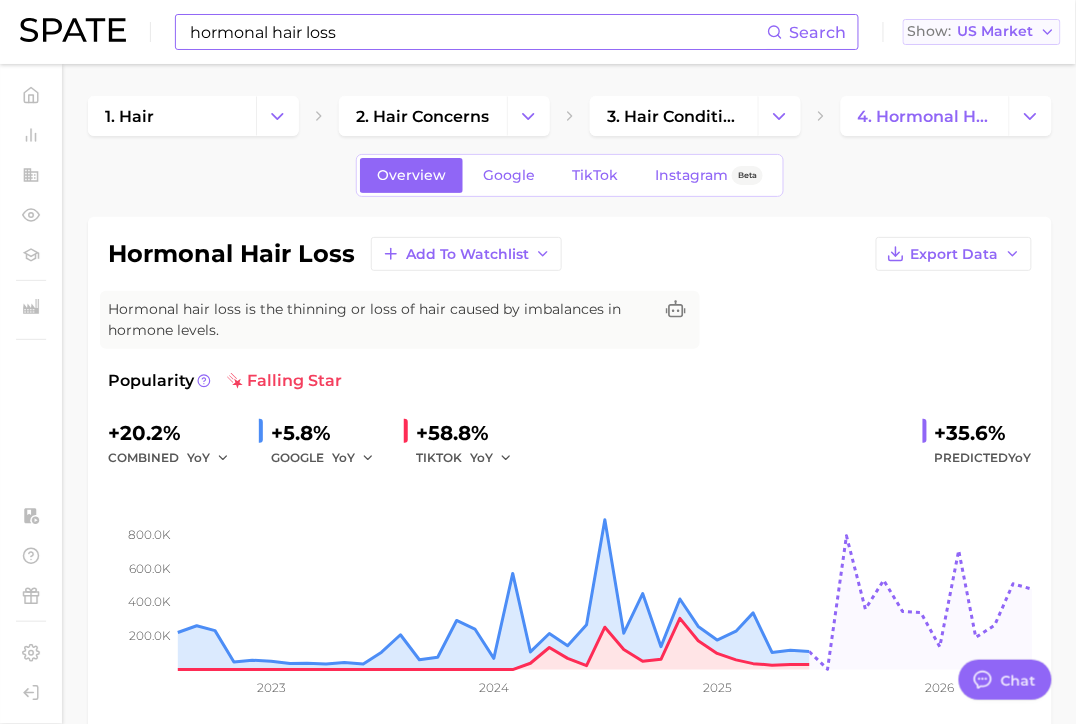 click on "US Market" at bounding box center (996, 31) 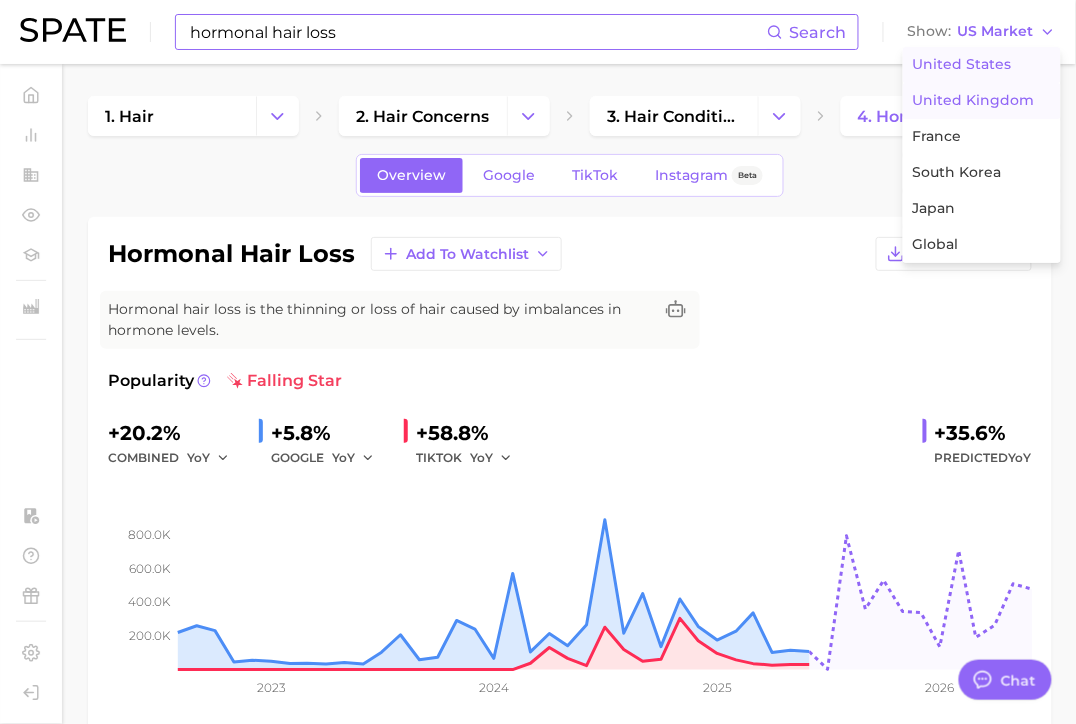 click on "United Kingdom" at bounding box center (974, 100) 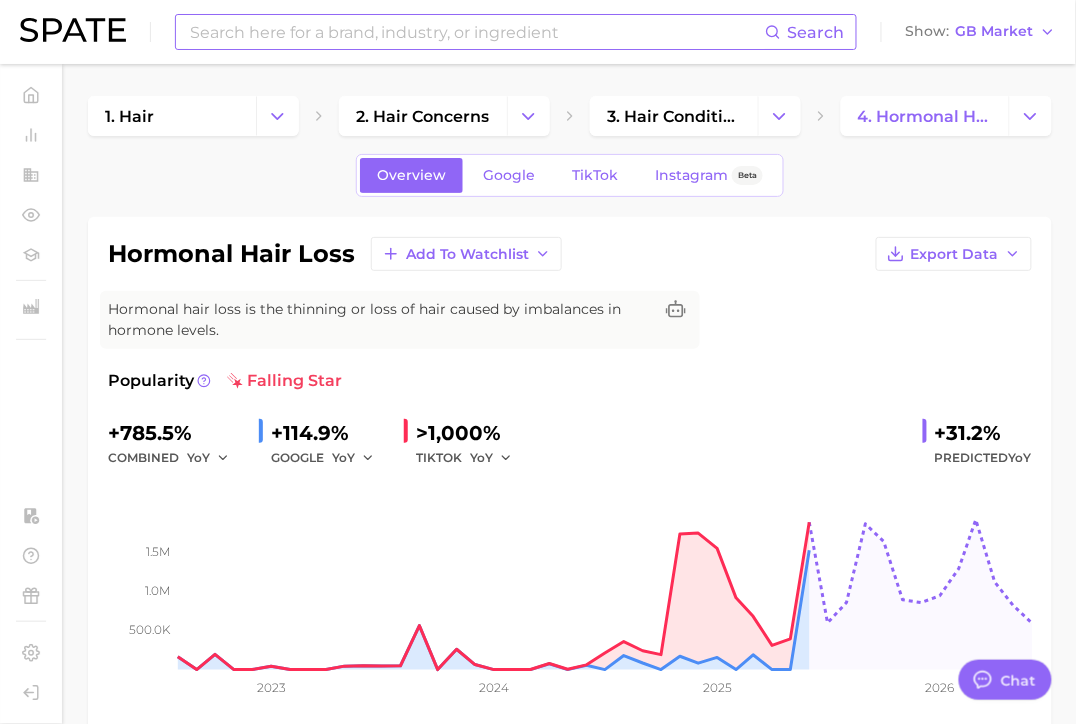 click at bounding box center (476, 32) 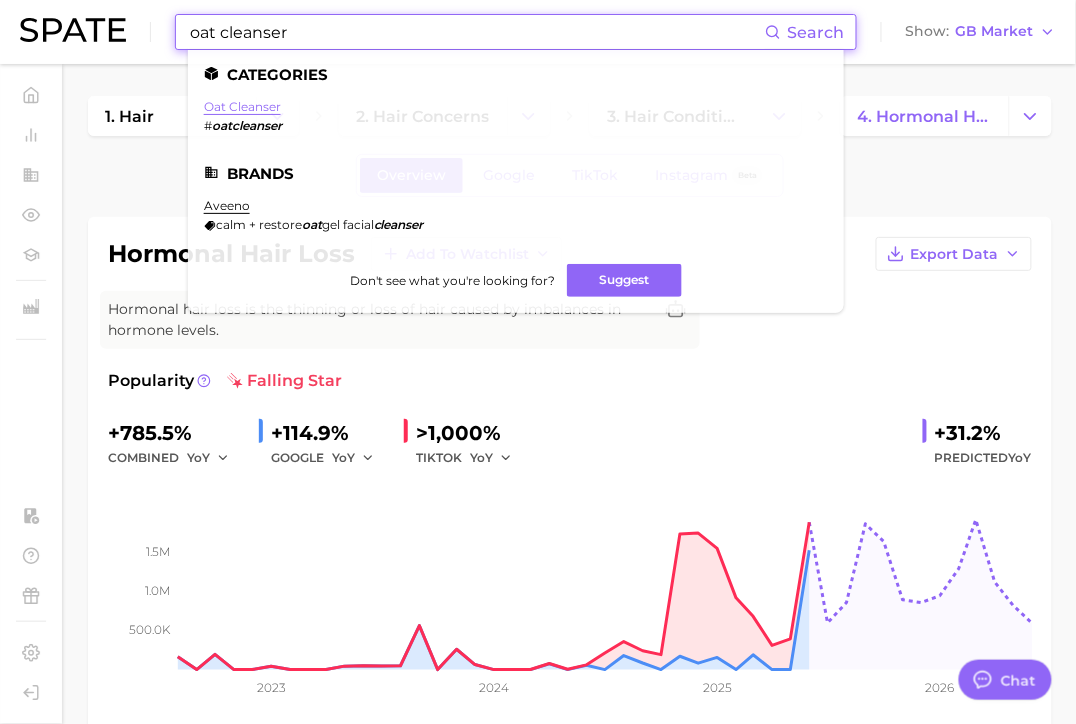 type on "oat cleanser" 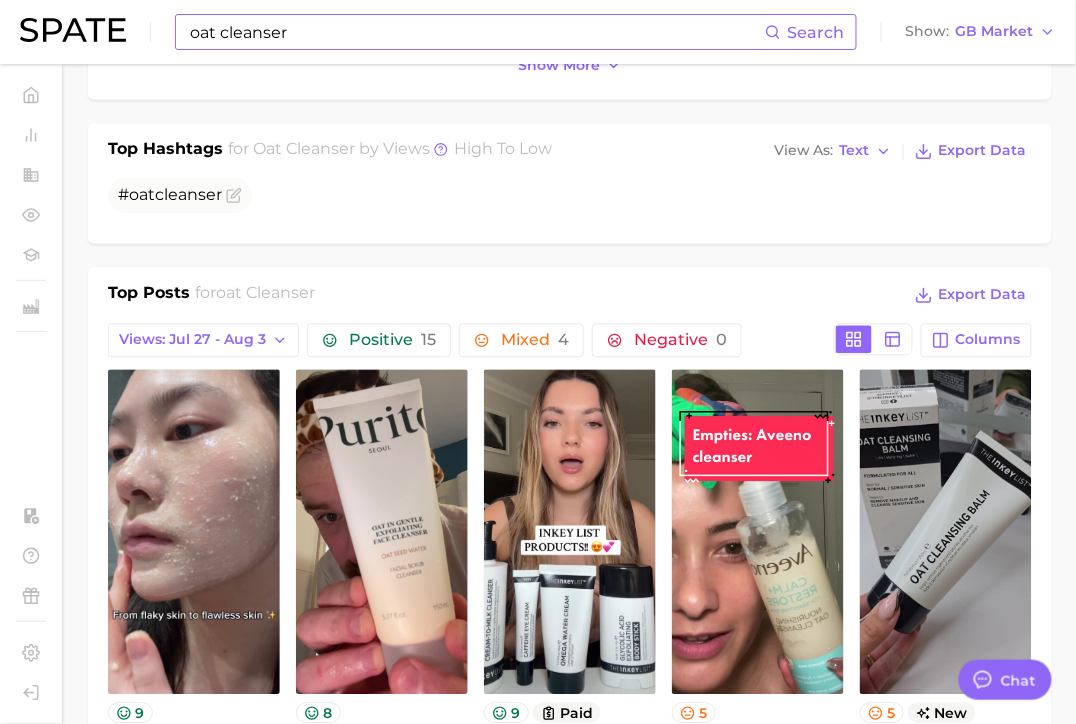 scroll, scrollTop: 1000, scrollLeft: 0, axis: vertical 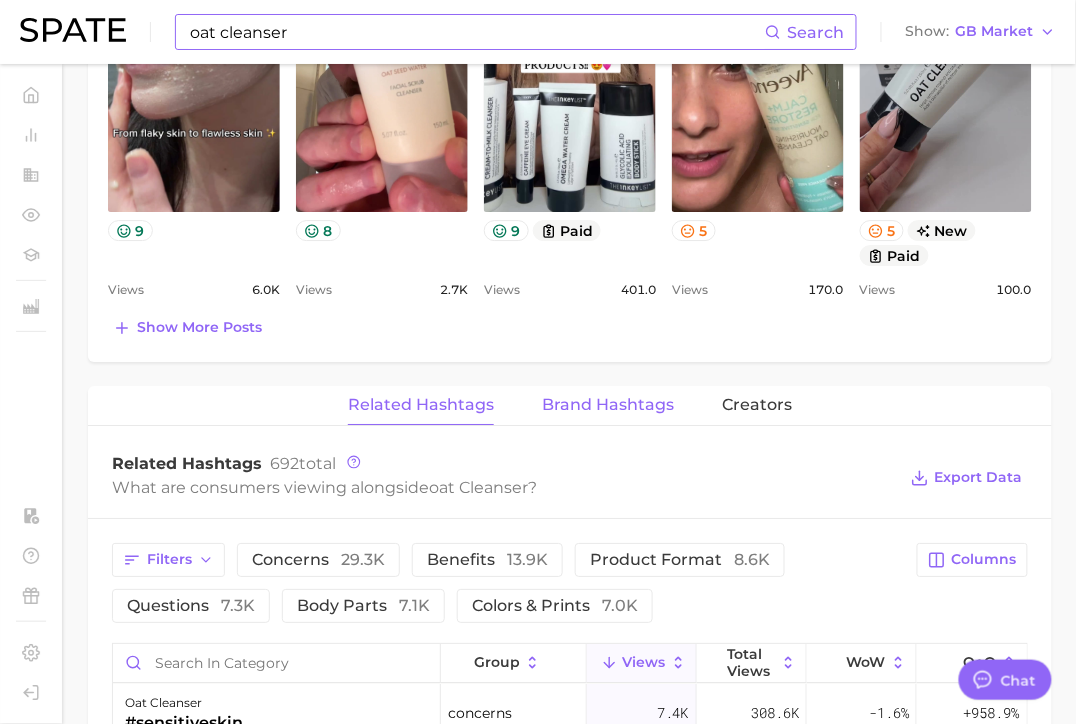 click on "Brand Hashtags" at bounding box center [608, 405] 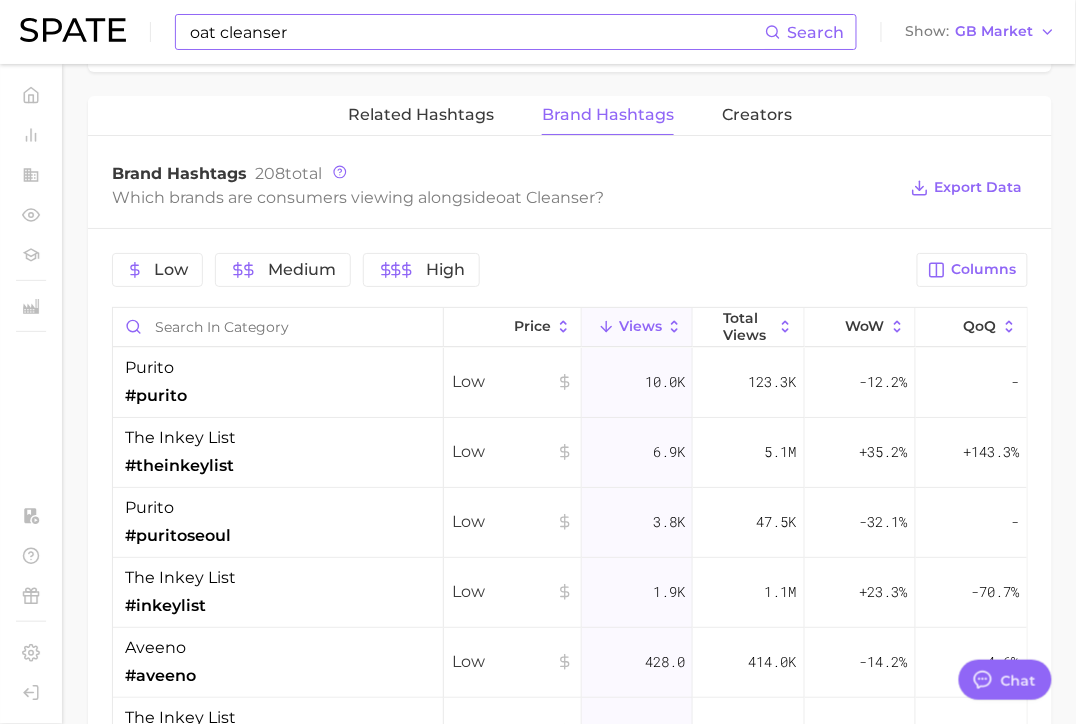 scroll, scrollTop: 1460, scrollLeft: 0, axis: vertical 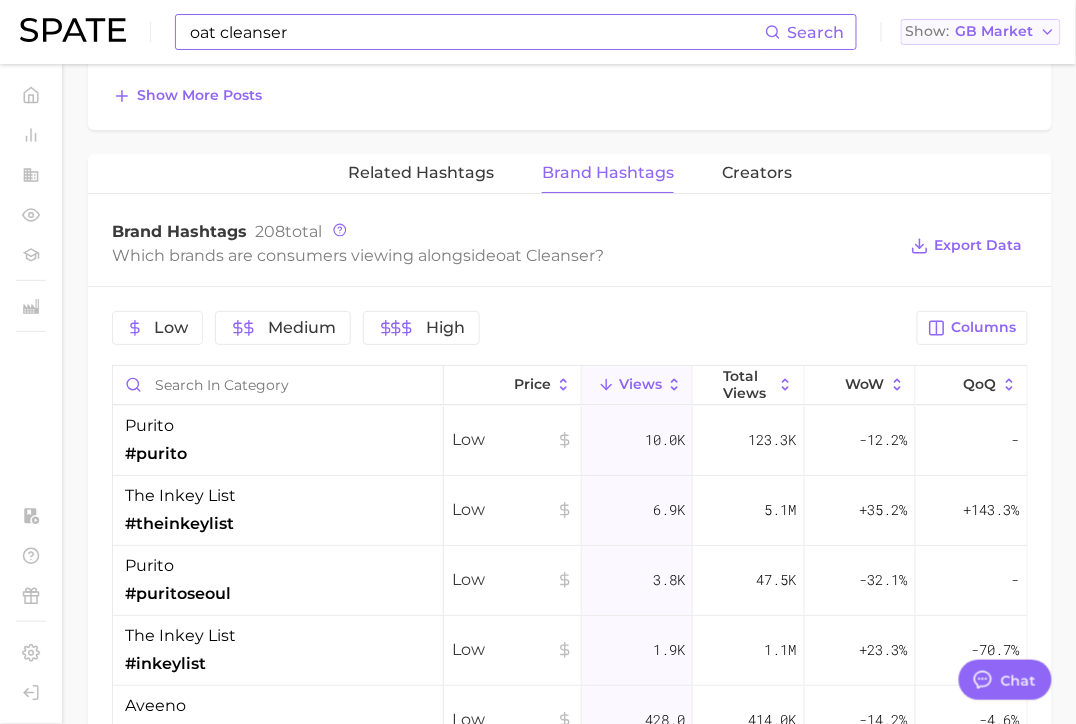 click on "GB Market" at bounding box center [995, 31] 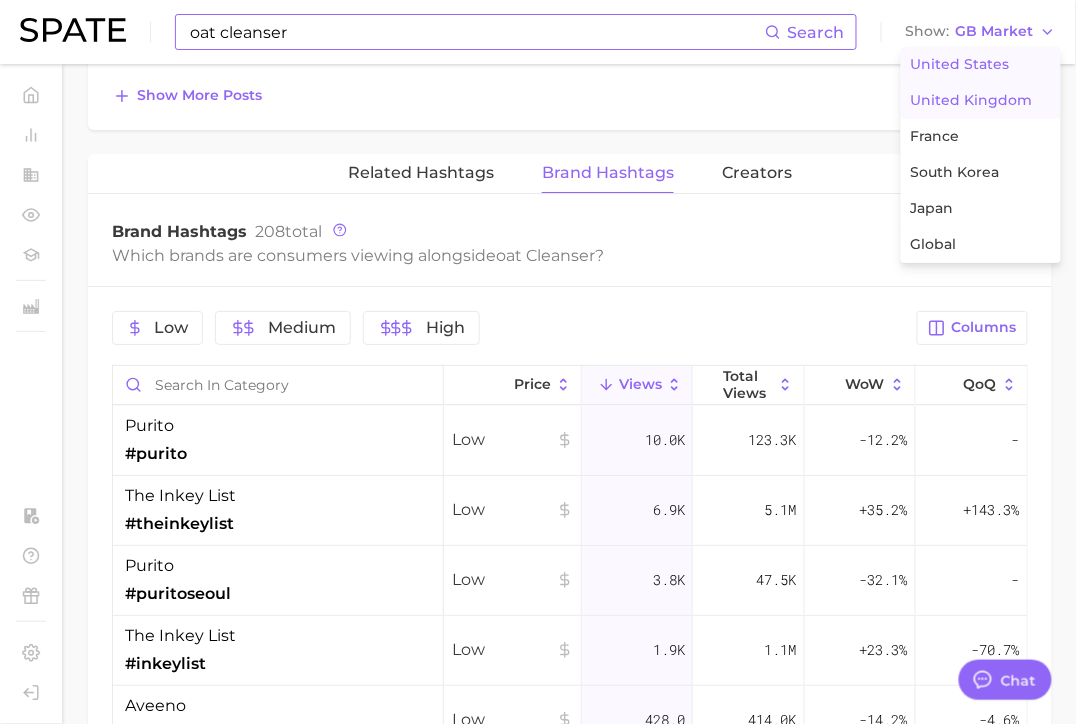 click on "United States" at bounding box center [960, 64] 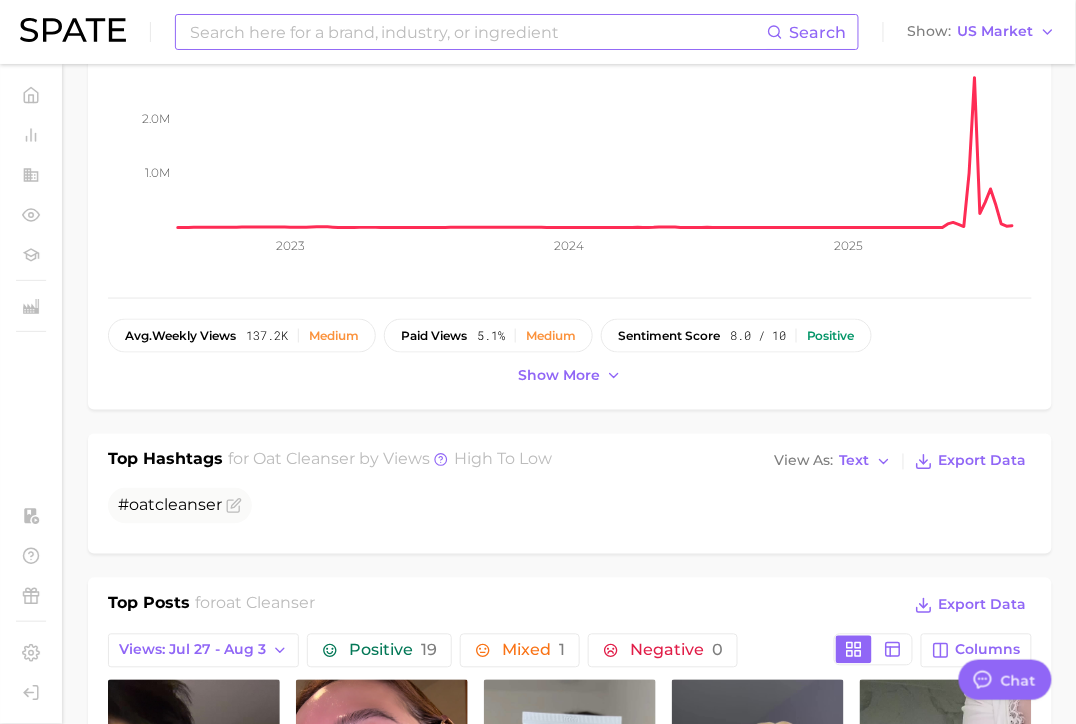 scroll, scrollTop: 0, scrollLeft: 0, axis: both 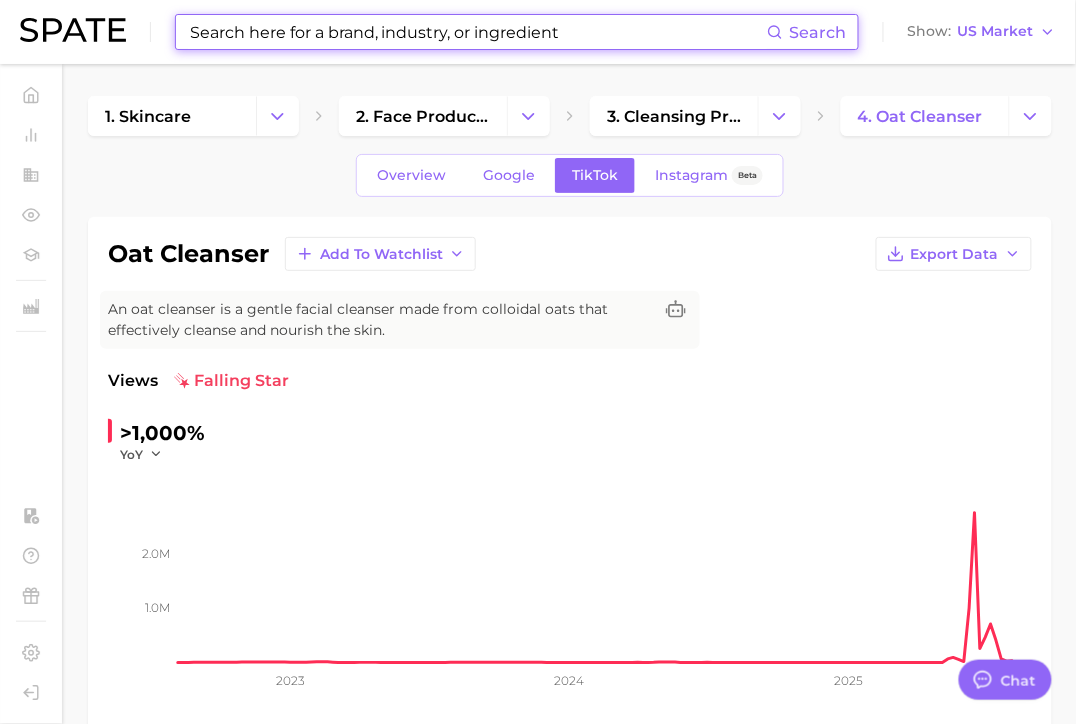 click at bounding box center [477, 32] 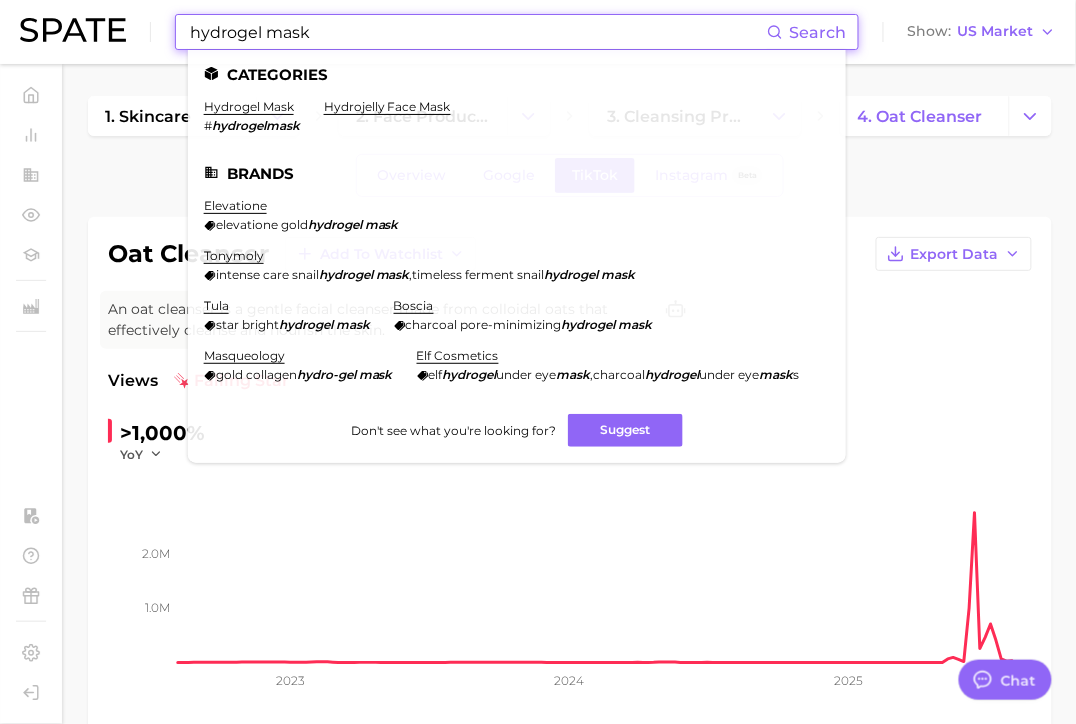 type on "hydrogel mask" 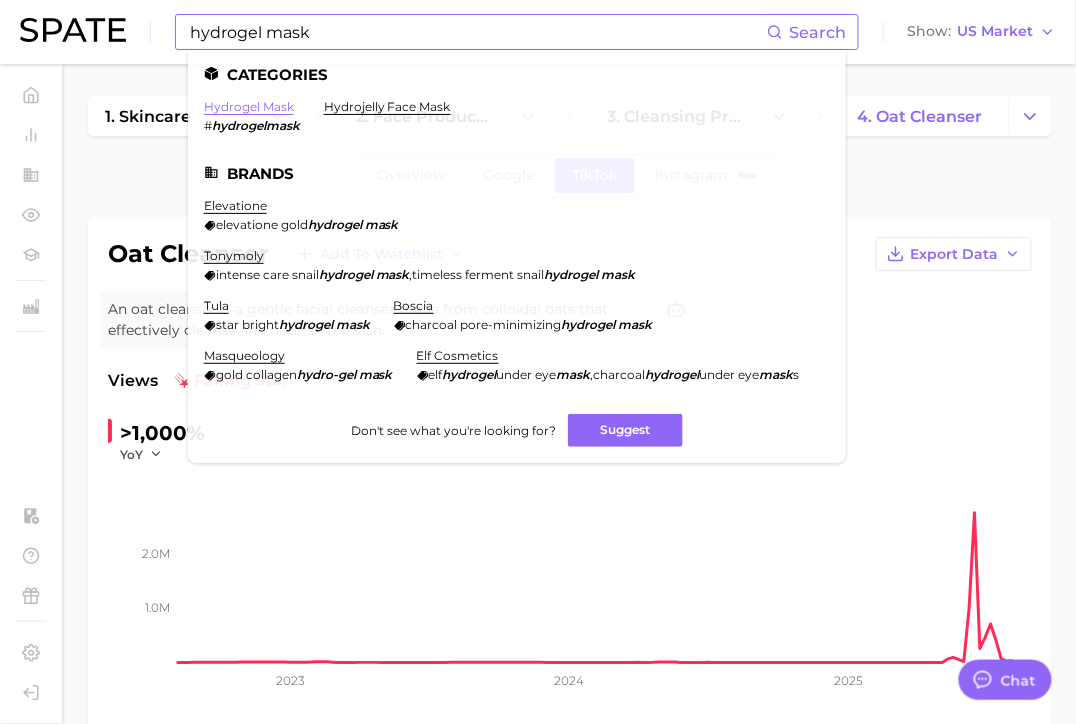 click on "hydrogel mask" at bounding box center [249, 106] 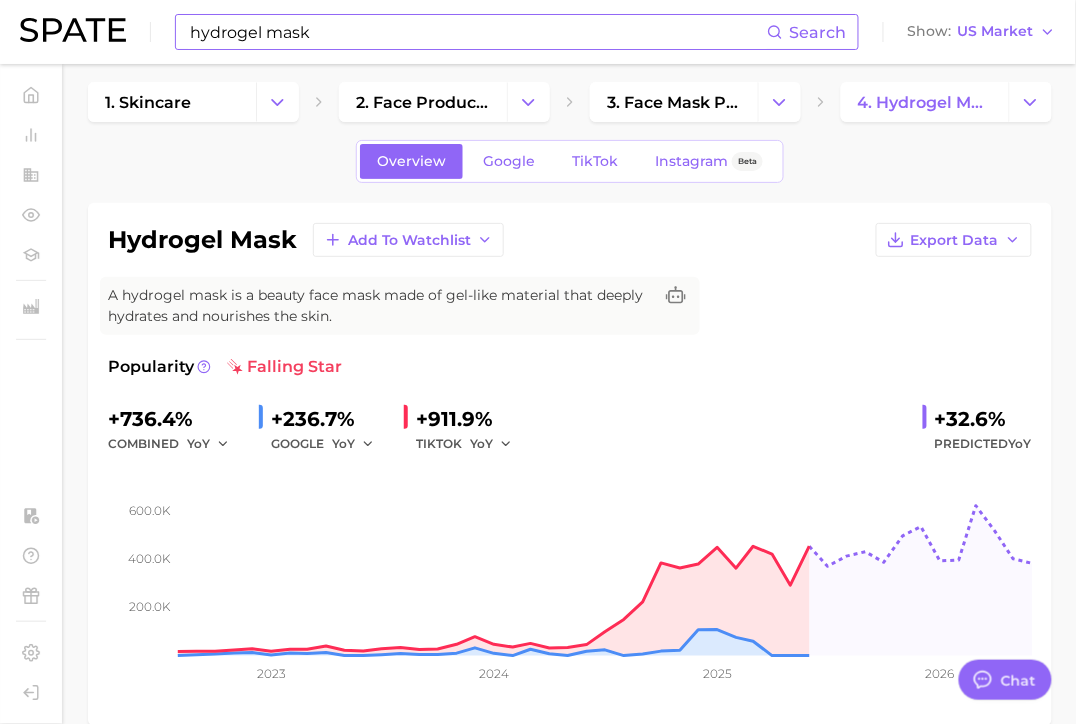 scroll, scrollTop: 15, scrollLeft: 0, axis: vertical 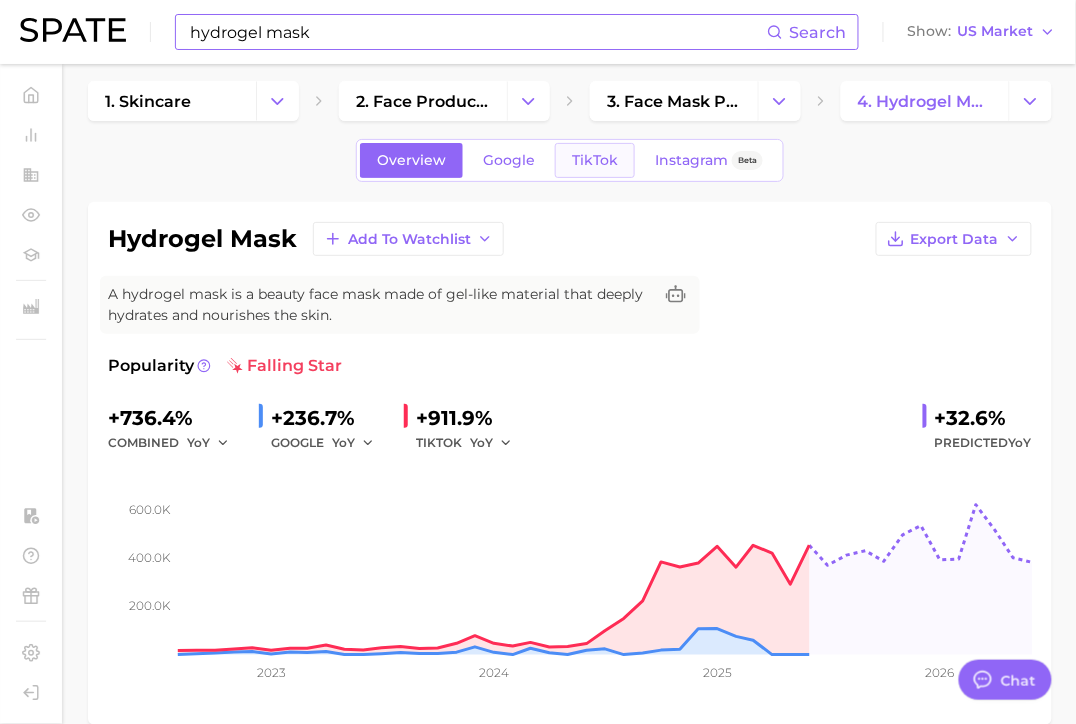 click on "TikTok" at bounding box center [595, 160] 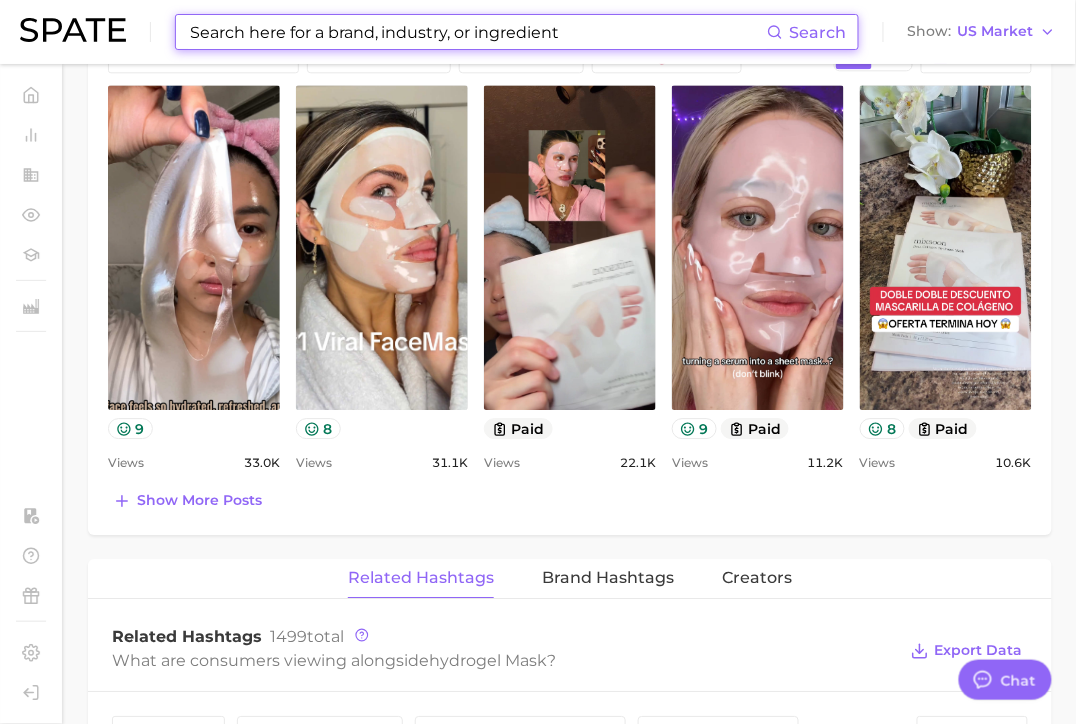 scroll, scrollTop: 1253, scrollLeft: 0, axis: vertical 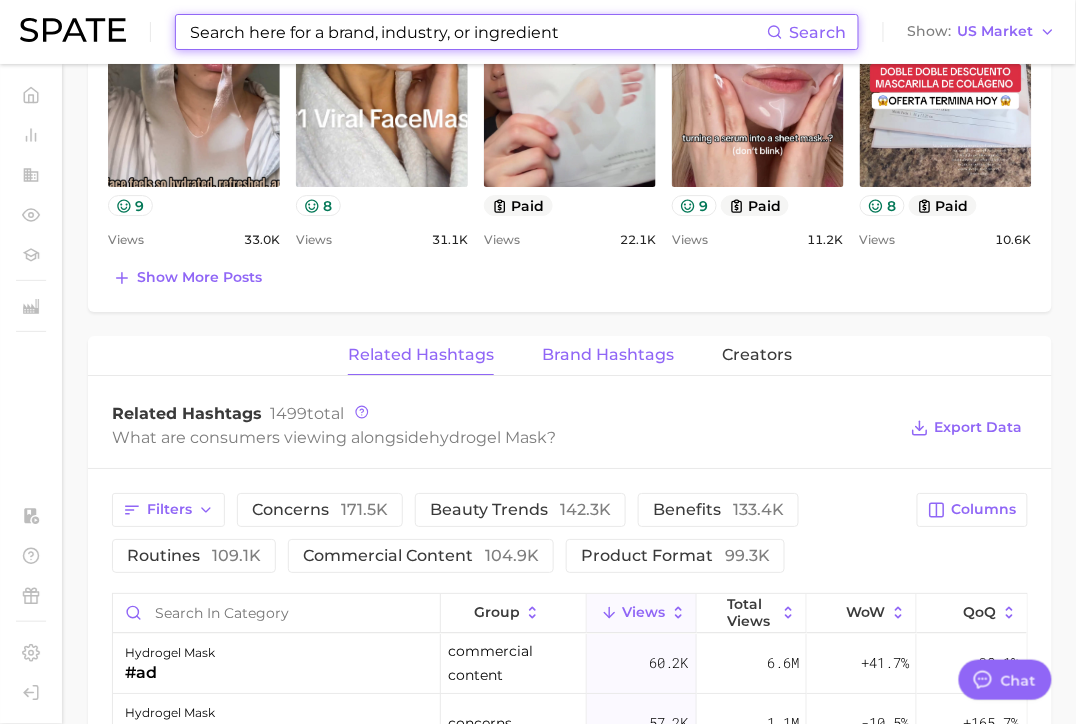 click on "Brand Hashtags" at bounding box center (608, 355) 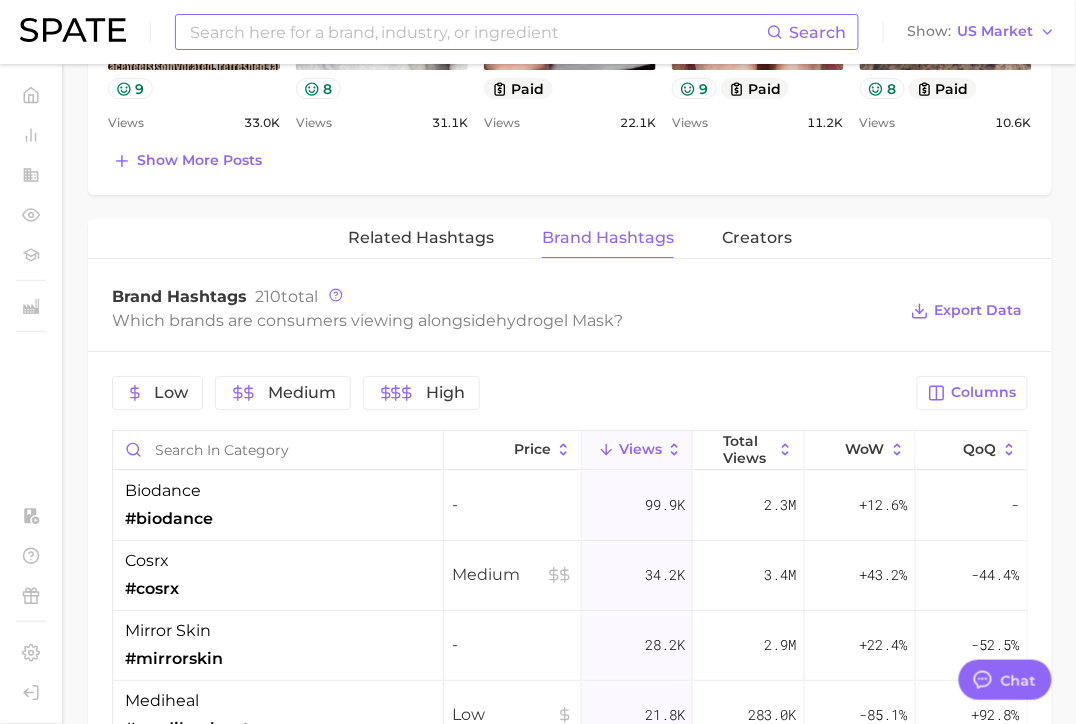 scroll, scrollTop: 1381, scrollLeft: 0, axis: vertical 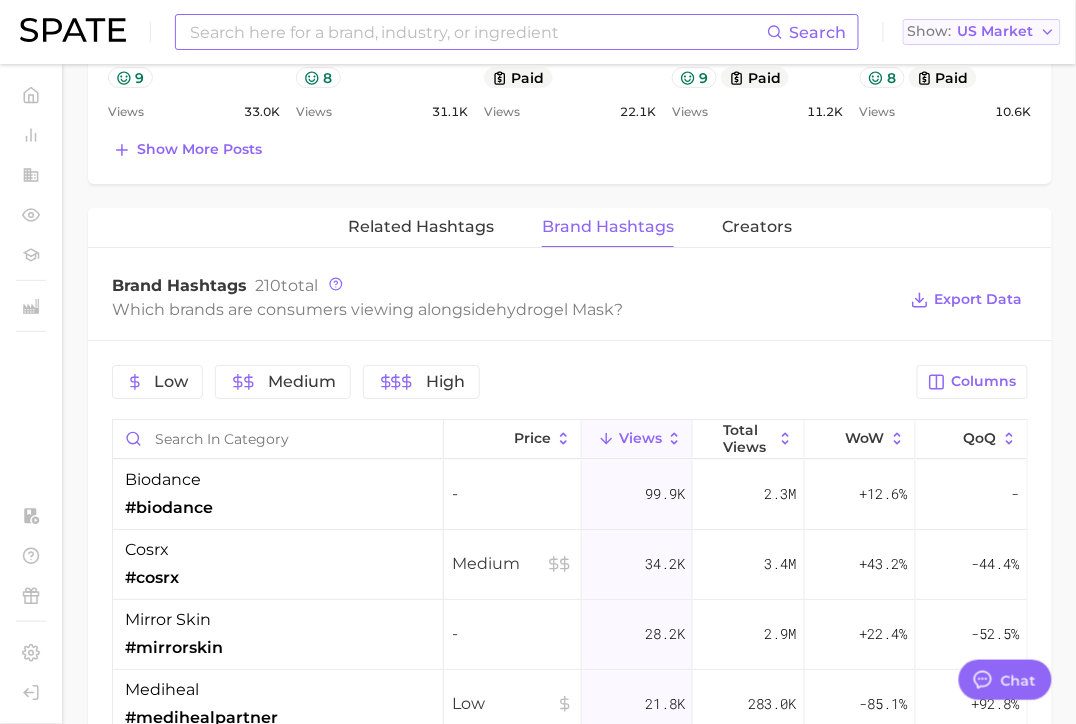 click on "US Market" at bounding box center (996, 31) 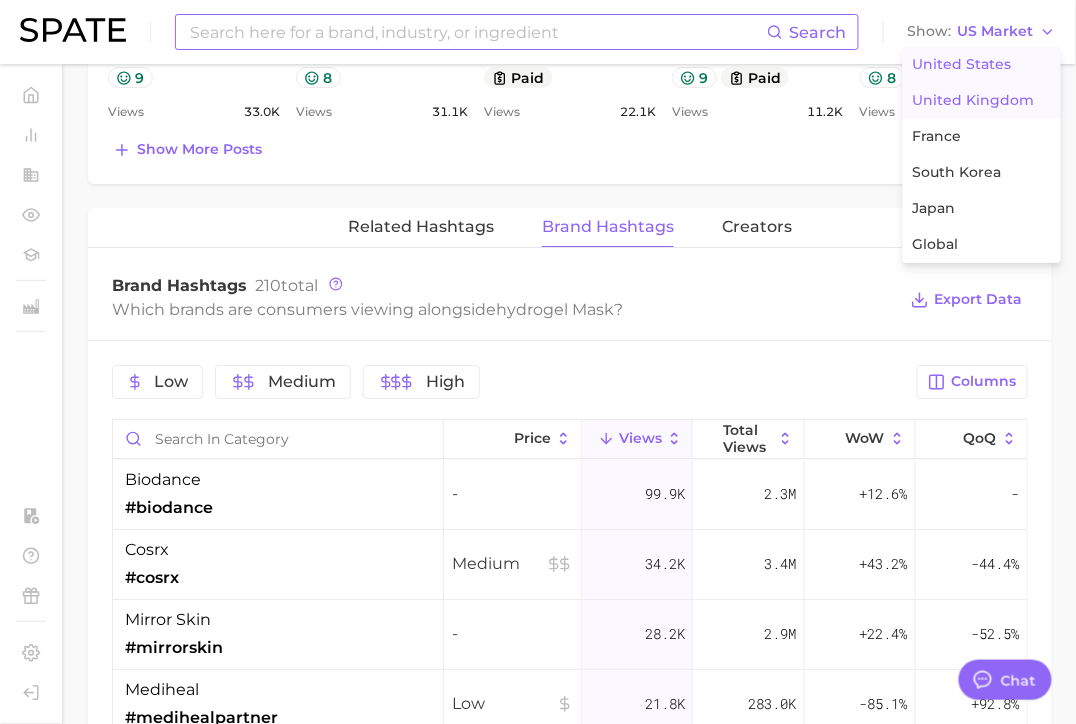 click on "United Kingdom" at bounding box center (974, 100) 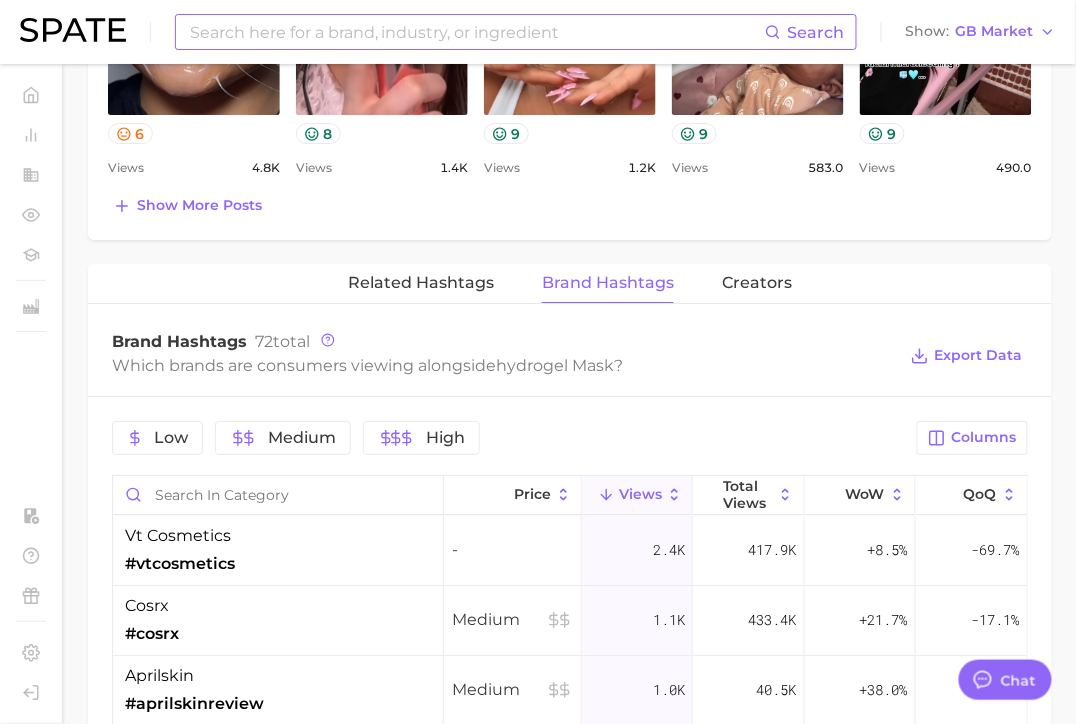 scroll, scrollTop: 1354, scrollLeft: 0, axis: vertical 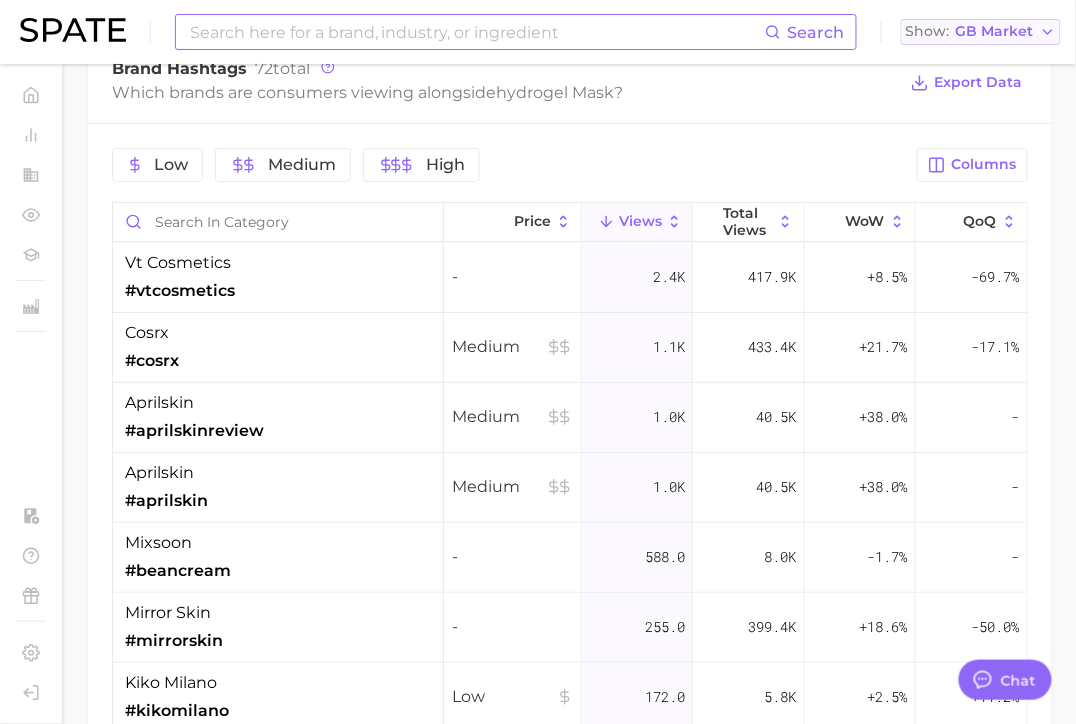 click on "GB Market" at bounding box center [995, 31] 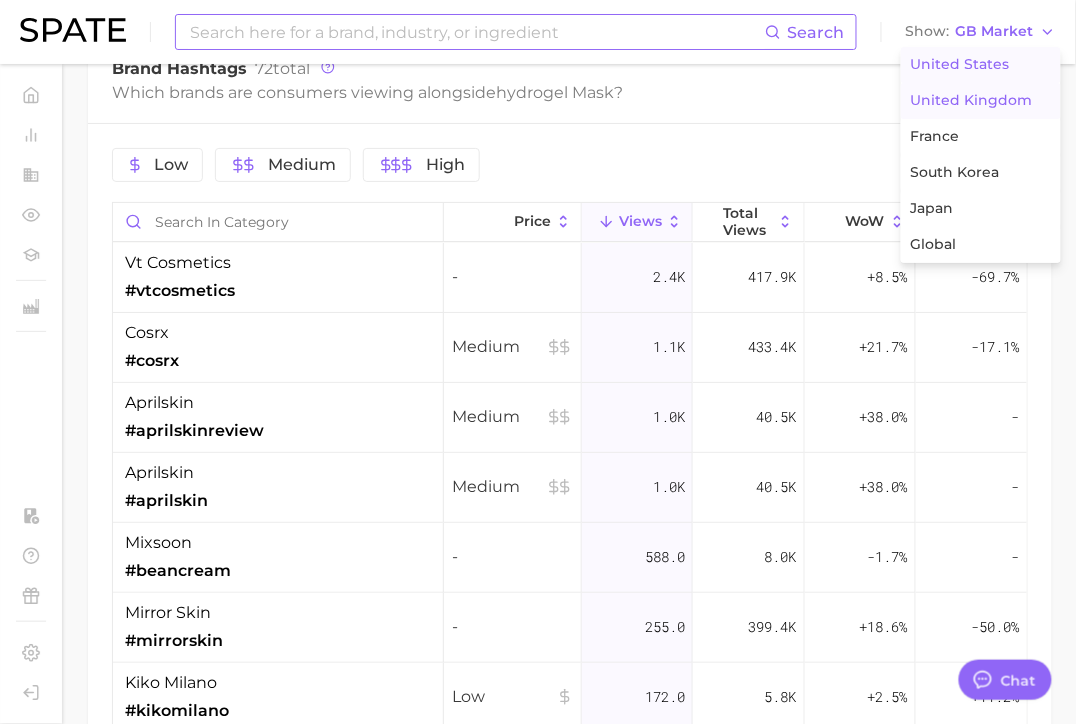 click on "United States" at bounding box center [960, 64] 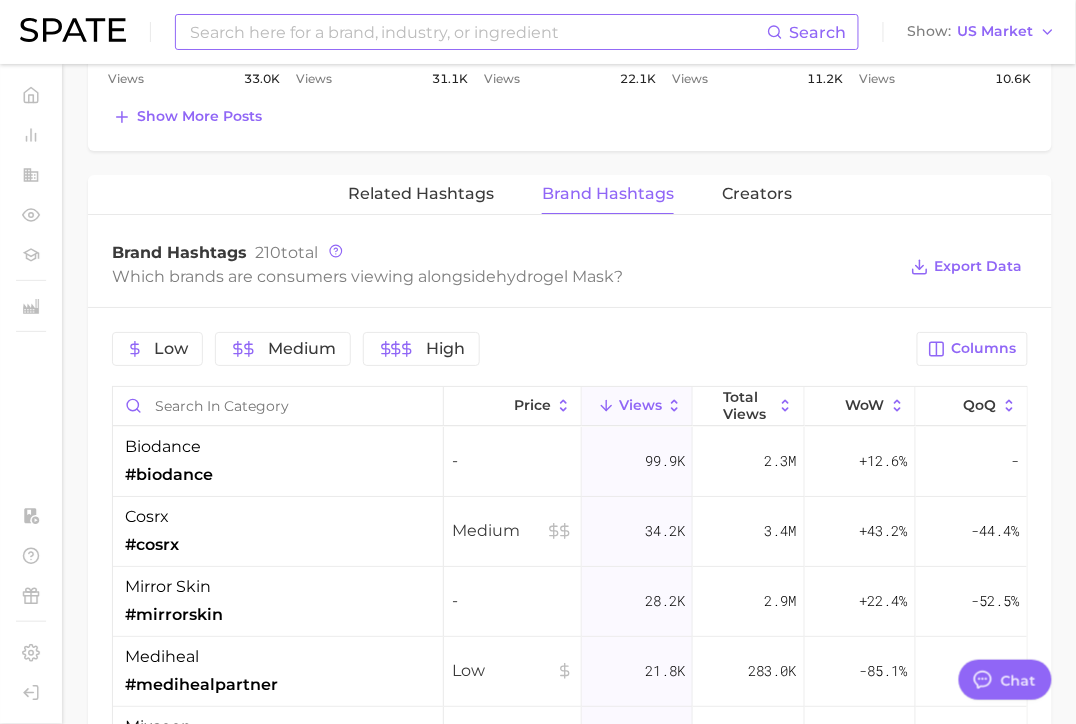 scroll, scrollTop: 1466, scrollLeft: 0, axis: vertical 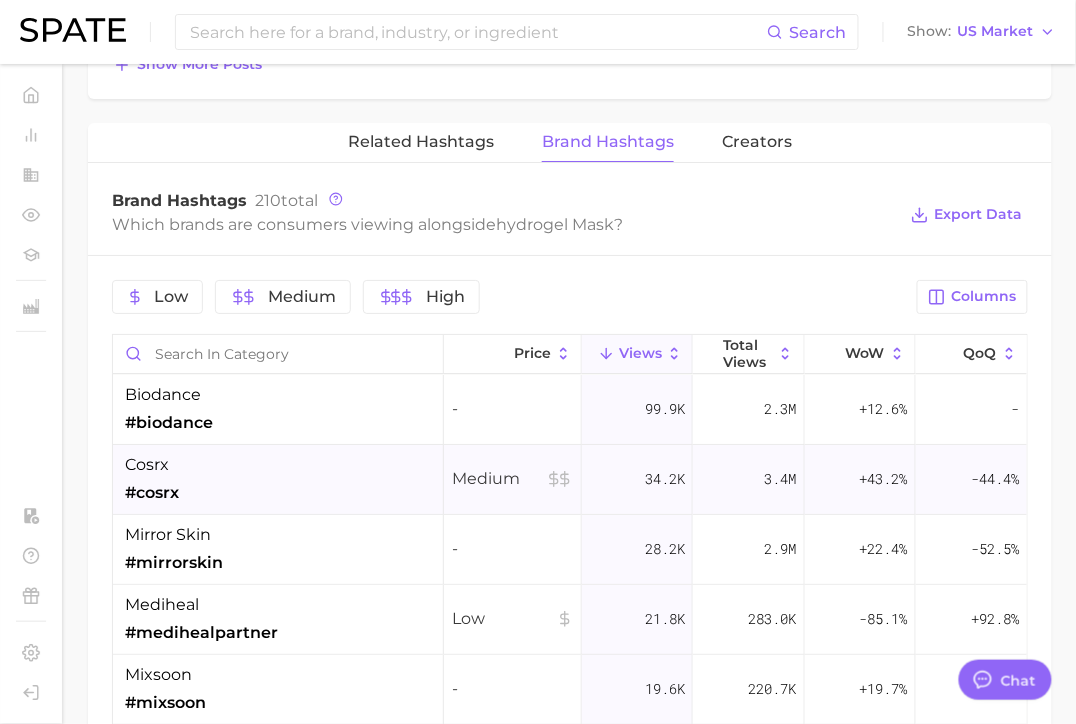 click on "cosrx #cosrx" at bounding box center [278, 480] 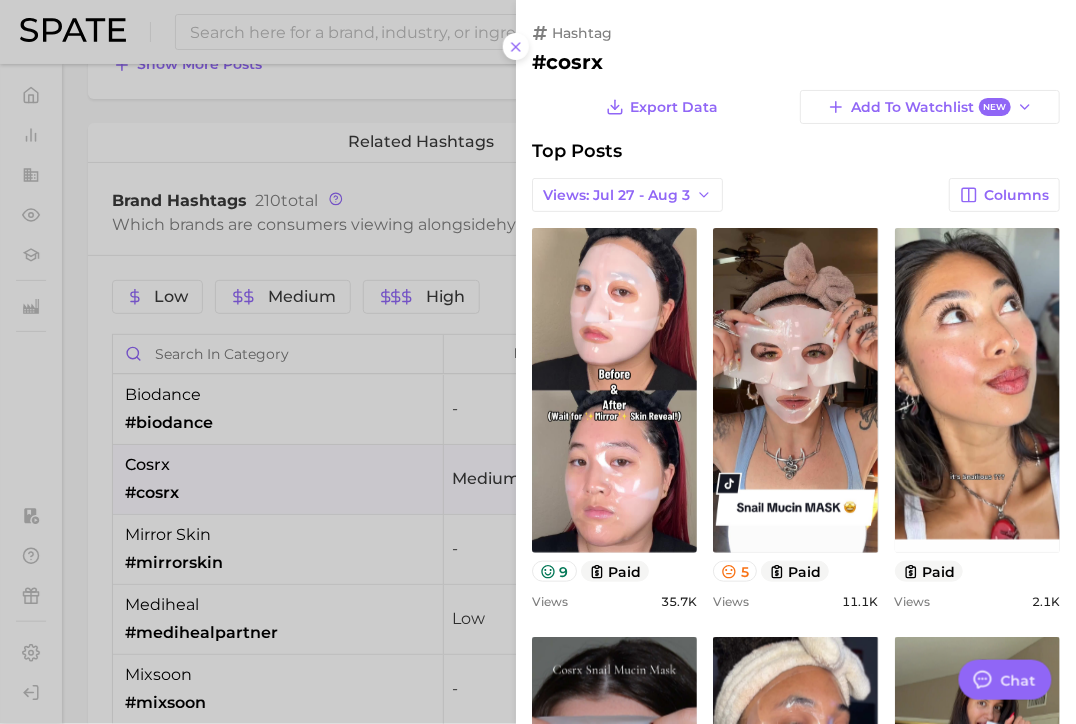 scroll, scrollTop: 0, scrollLeft: 0, axis: both 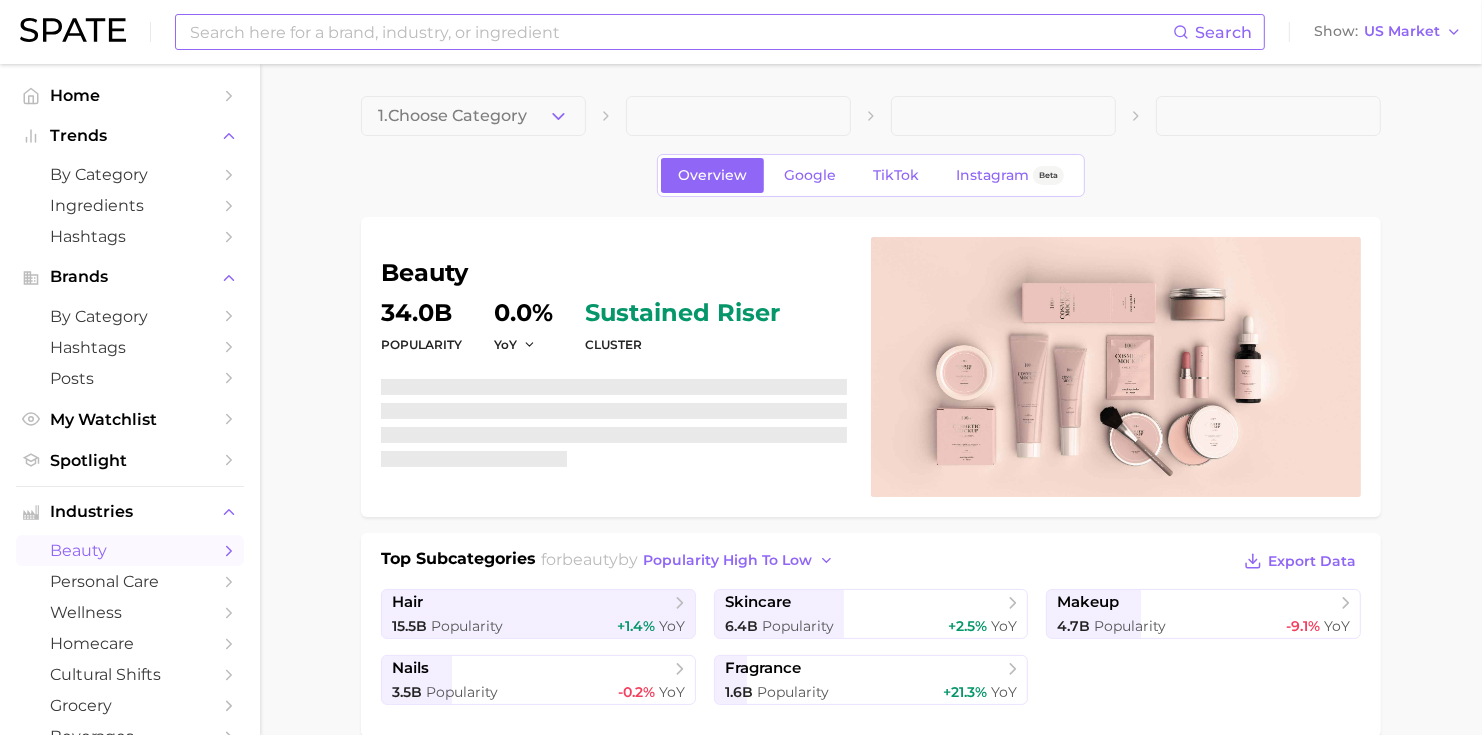 click at bounding box center [680, 32] 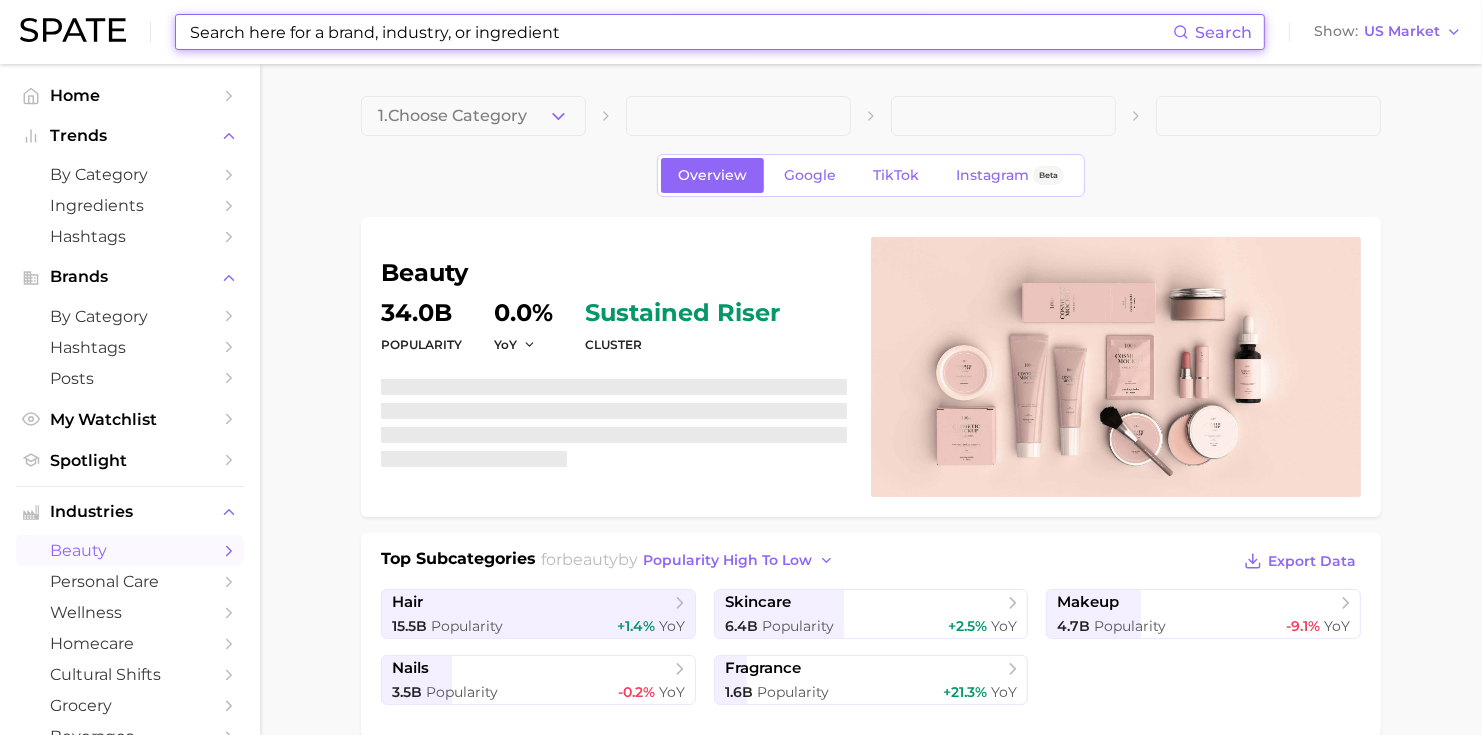 click on "Search Show US Market" at bounding box center (741, 32) 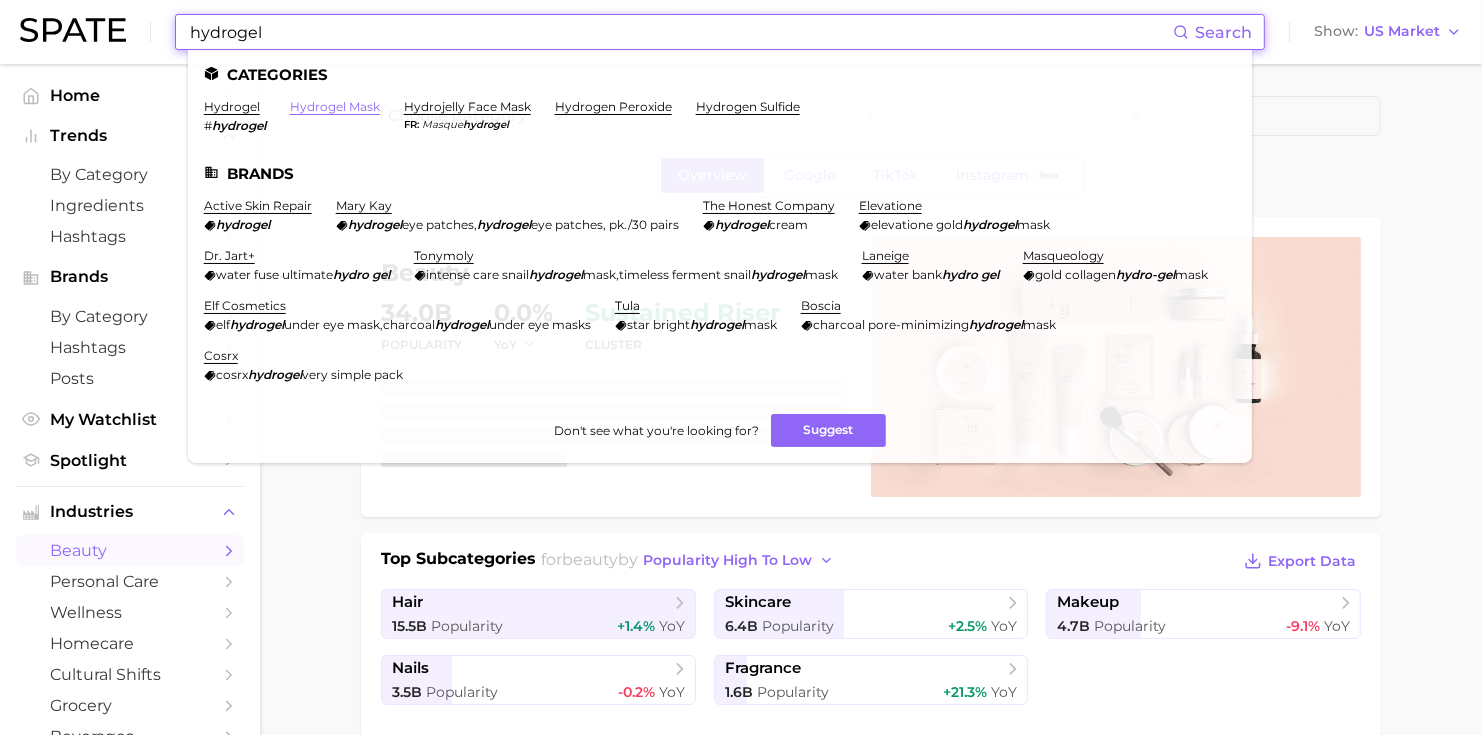 type on "hydrogel" 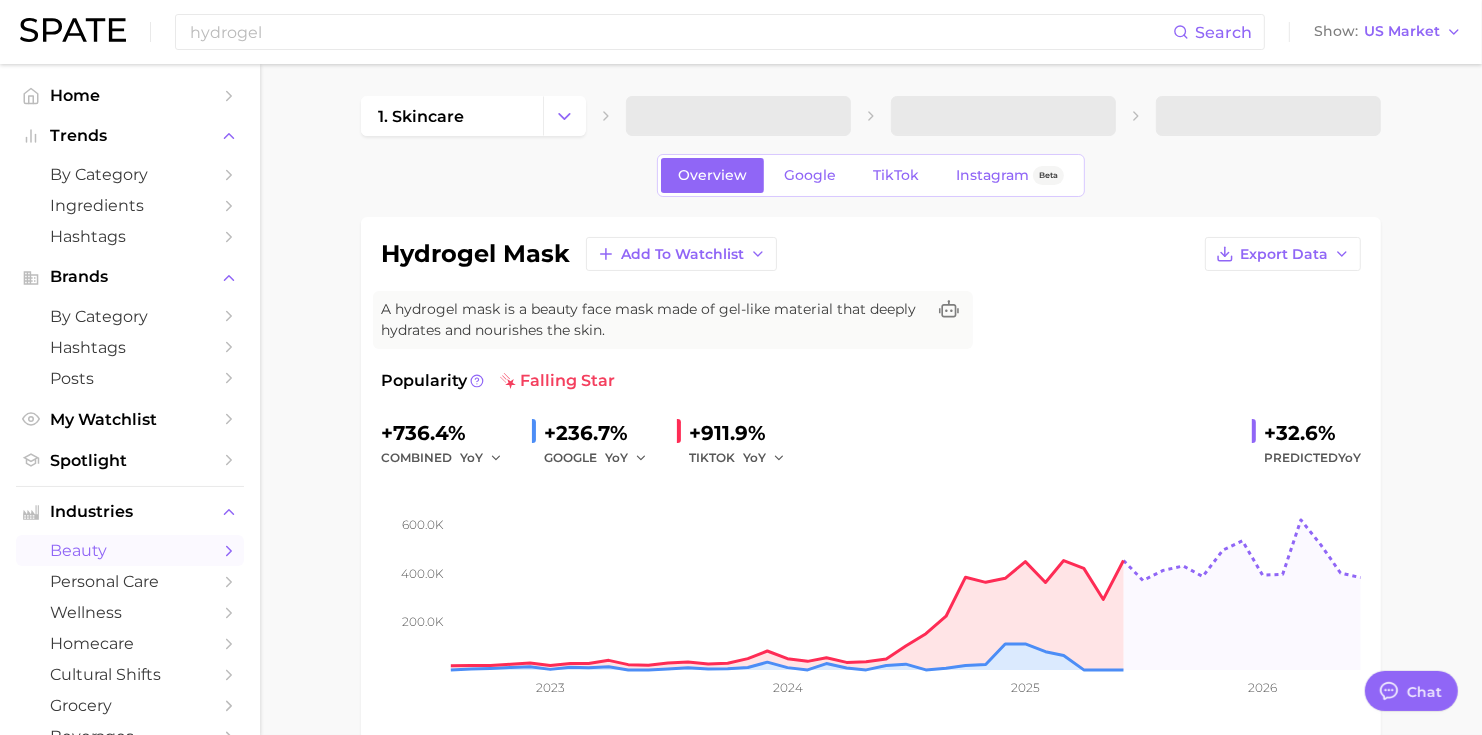 type on "x" 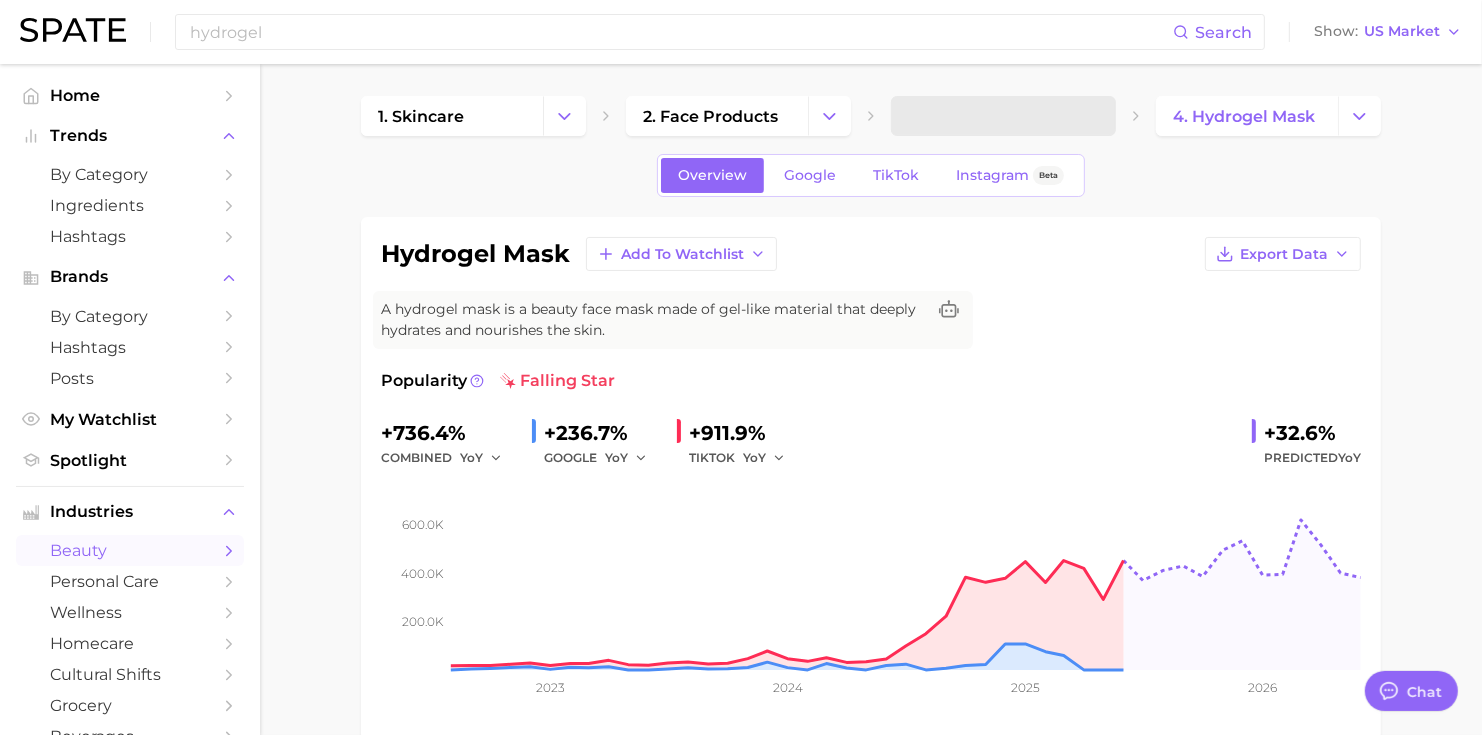 scroll, scrollTop: 5203, scrollLeft: 0, axis: vertical 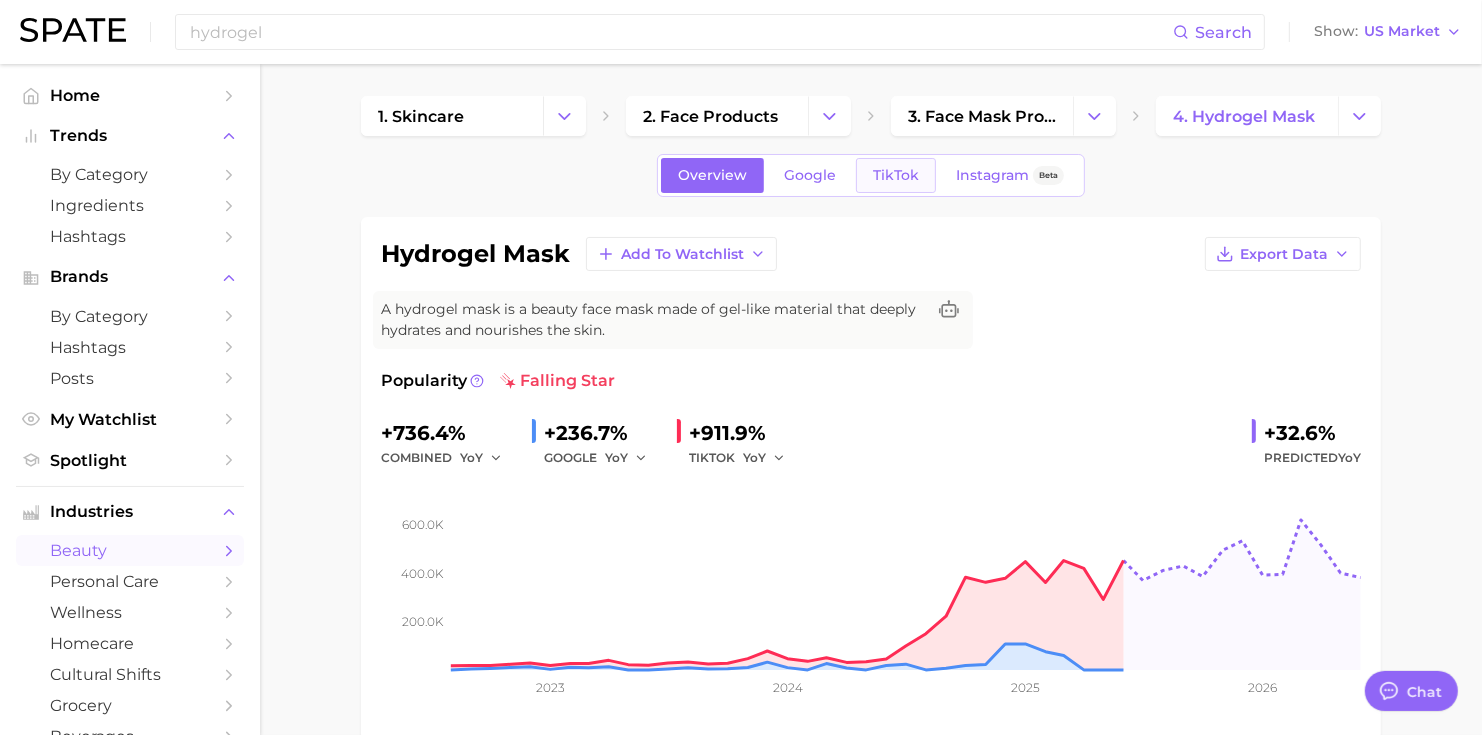 click on "TikTok" at bounding box center (896, 175) 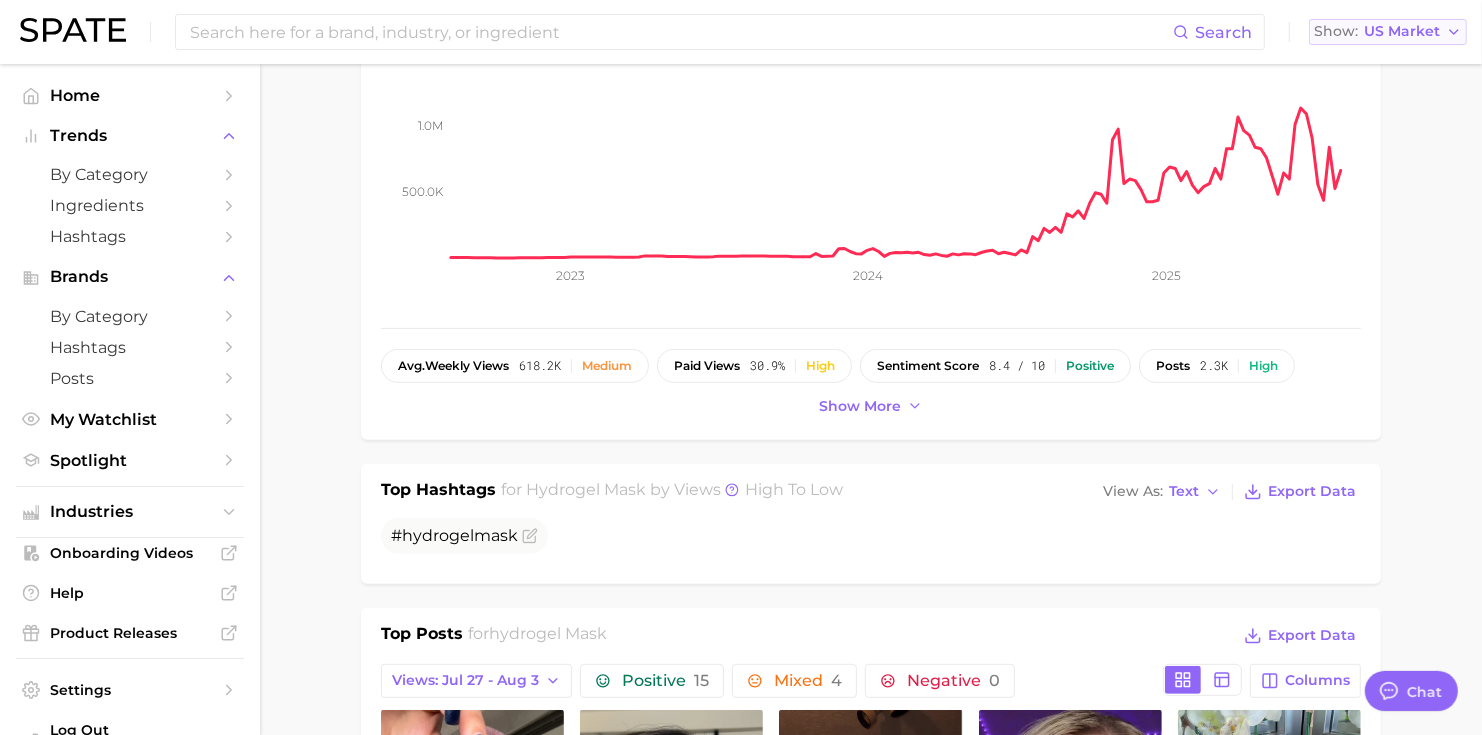 scroll, scrollTop: 348, scrollLeft: 0, axis: vertical 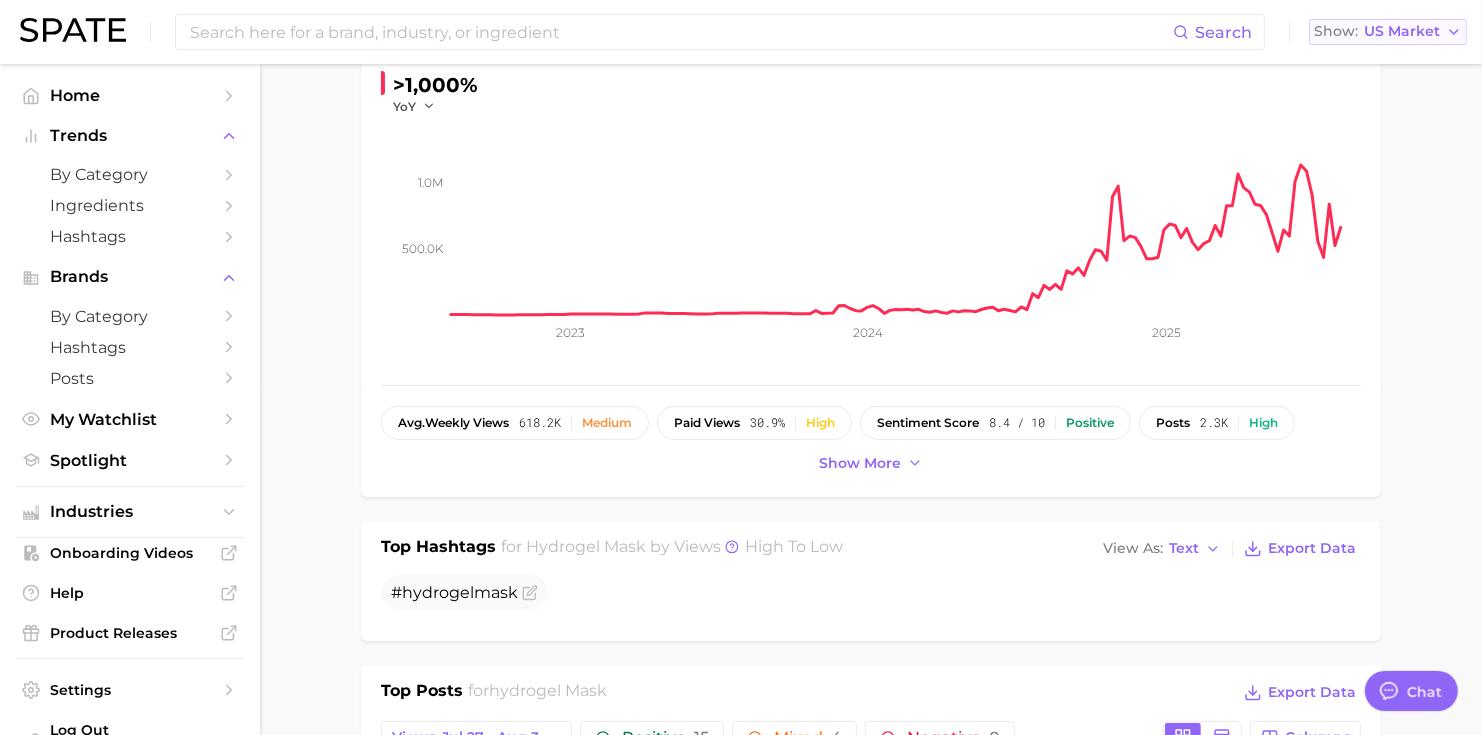 click on "US Market" at bounding box center [1402, 31] 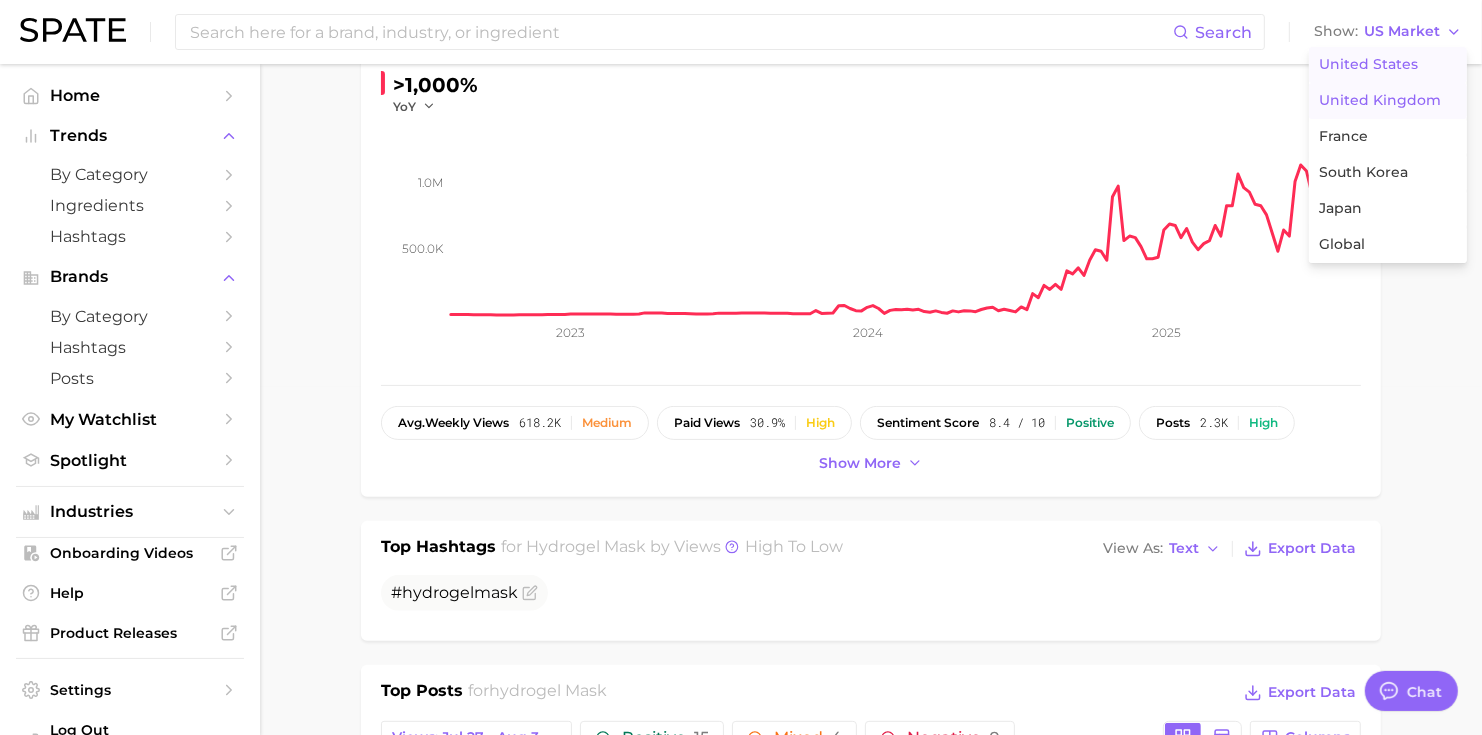 click on "United Kingdom" at bounding box center (1380, 100) 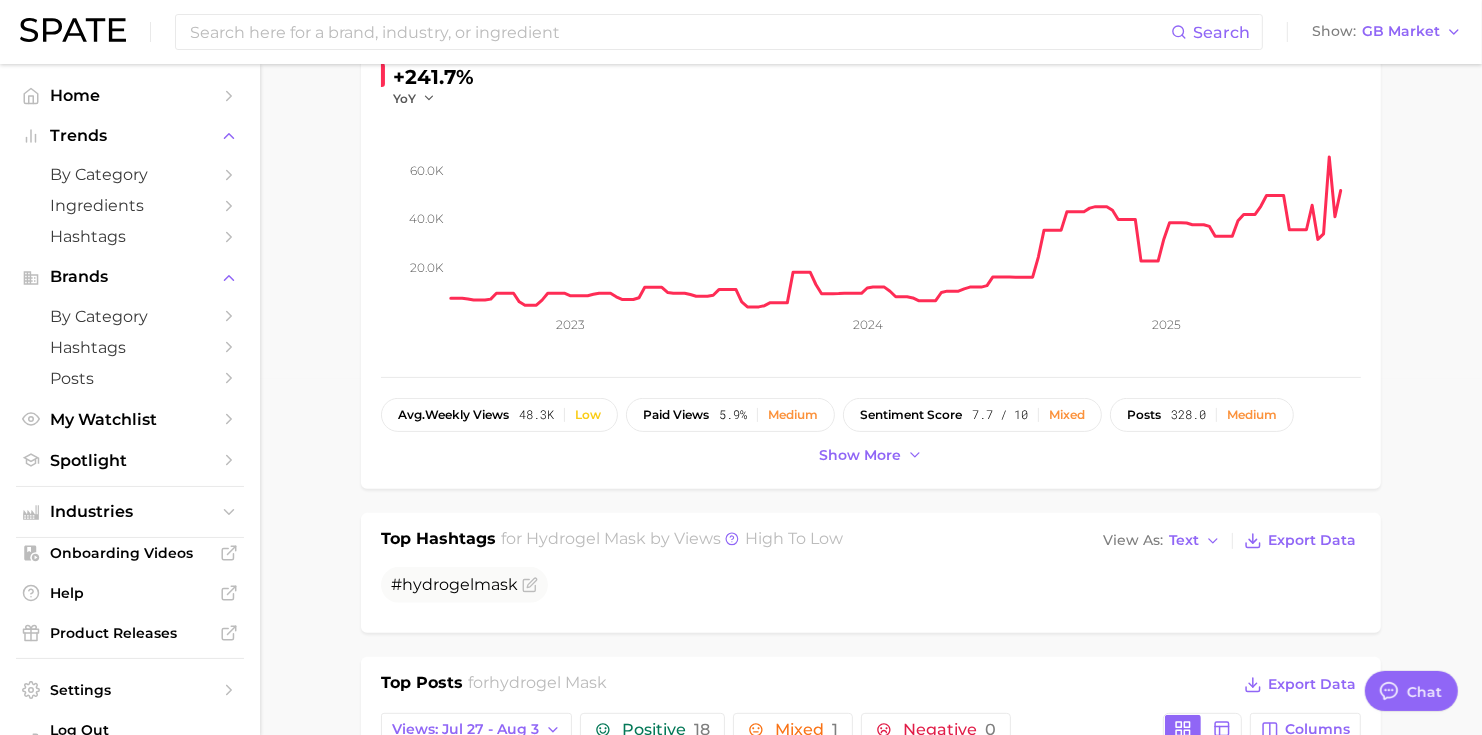 scroll, scrollTop: 497, scrollLeft: 0, axis: vertical 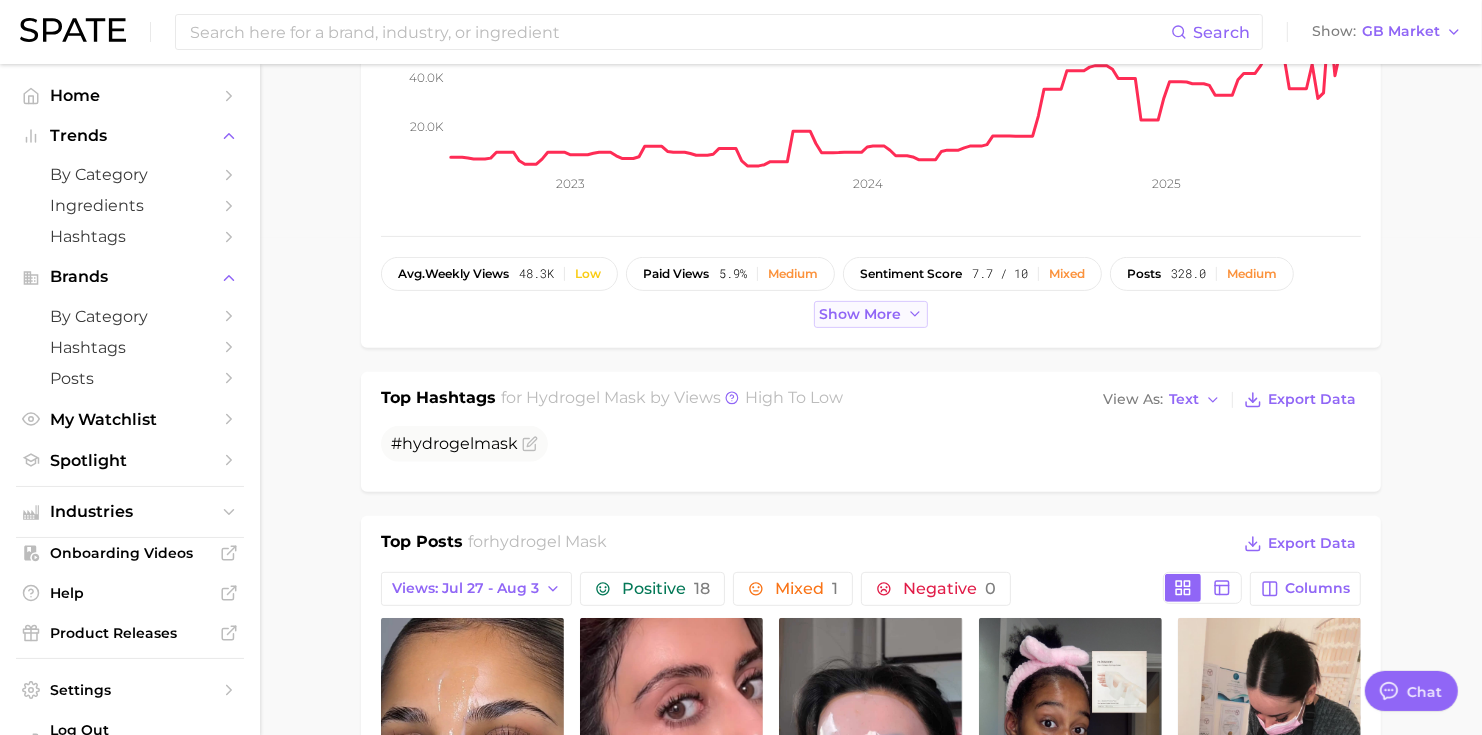 click on "Show more" at bounding box center (860, 314) 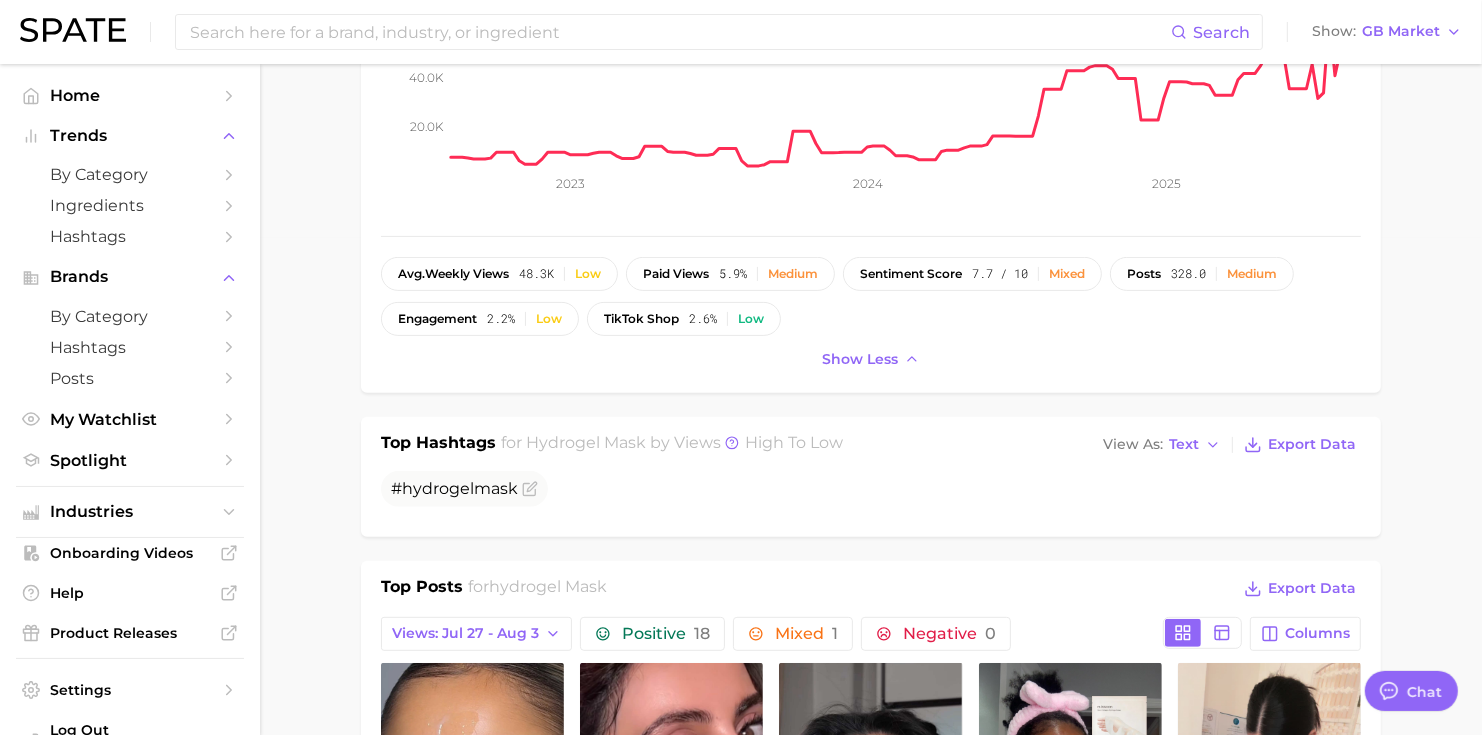 scroll, scrollTop: 413, scrollLeft: 0, axis: vertical 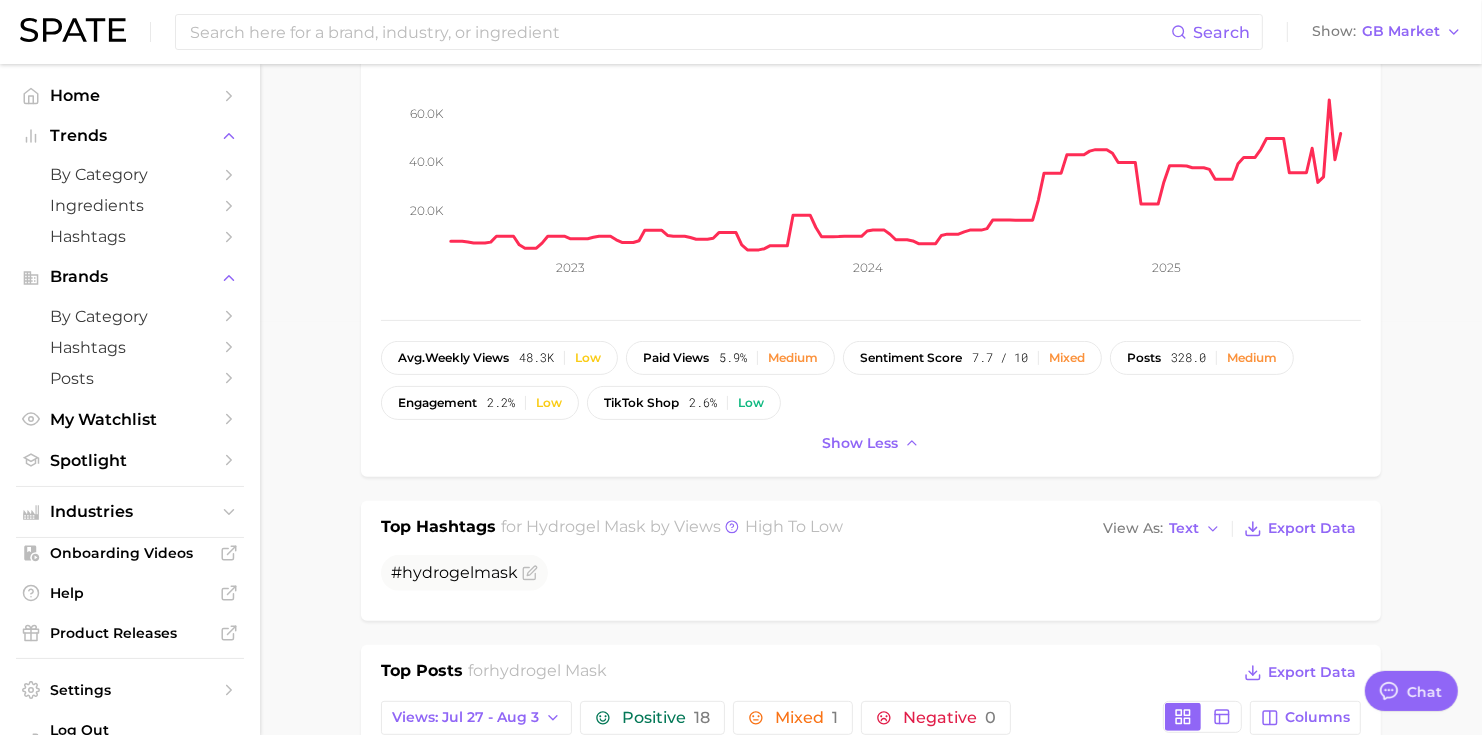 click on "Search Show GB Market" at bounding box center (741, 32) 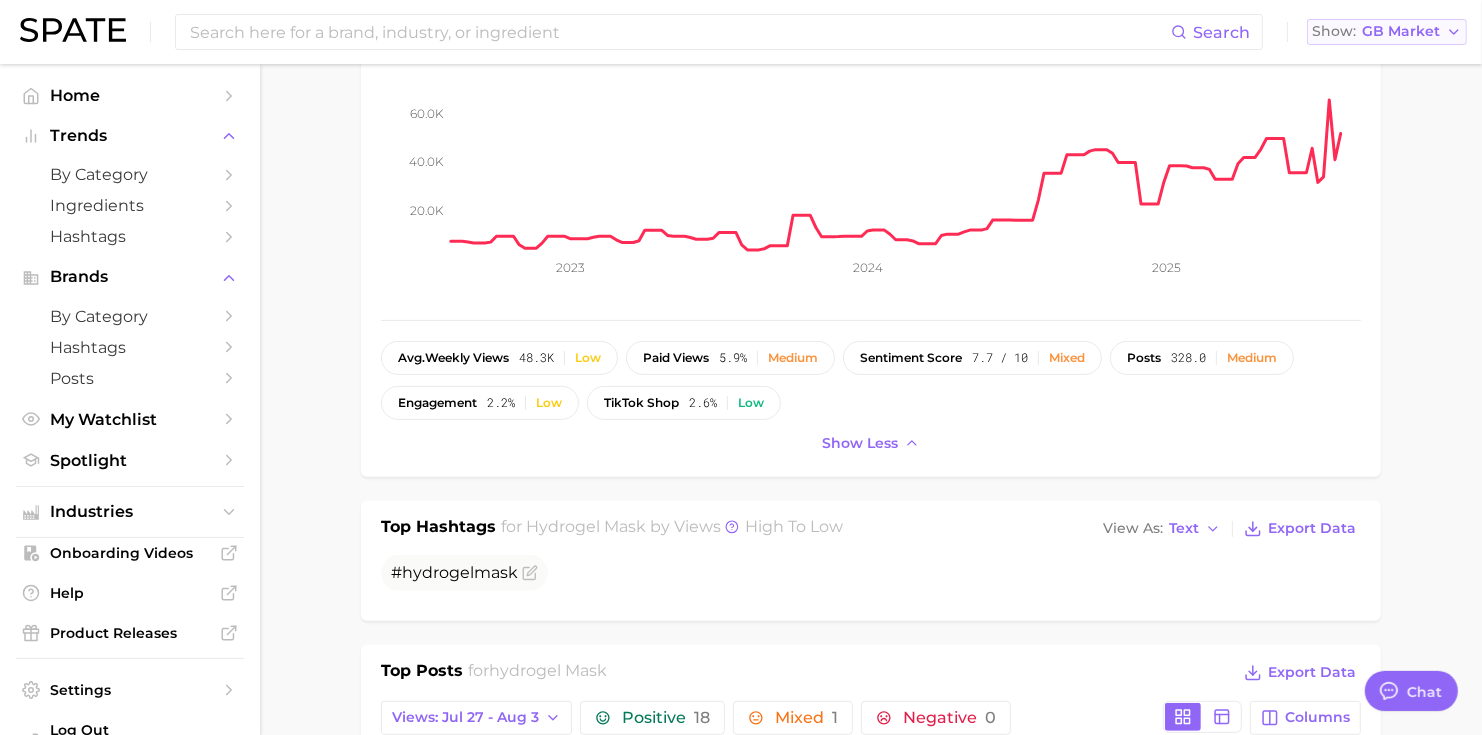 click on "GB Market" at bounding box center [1401, 31] 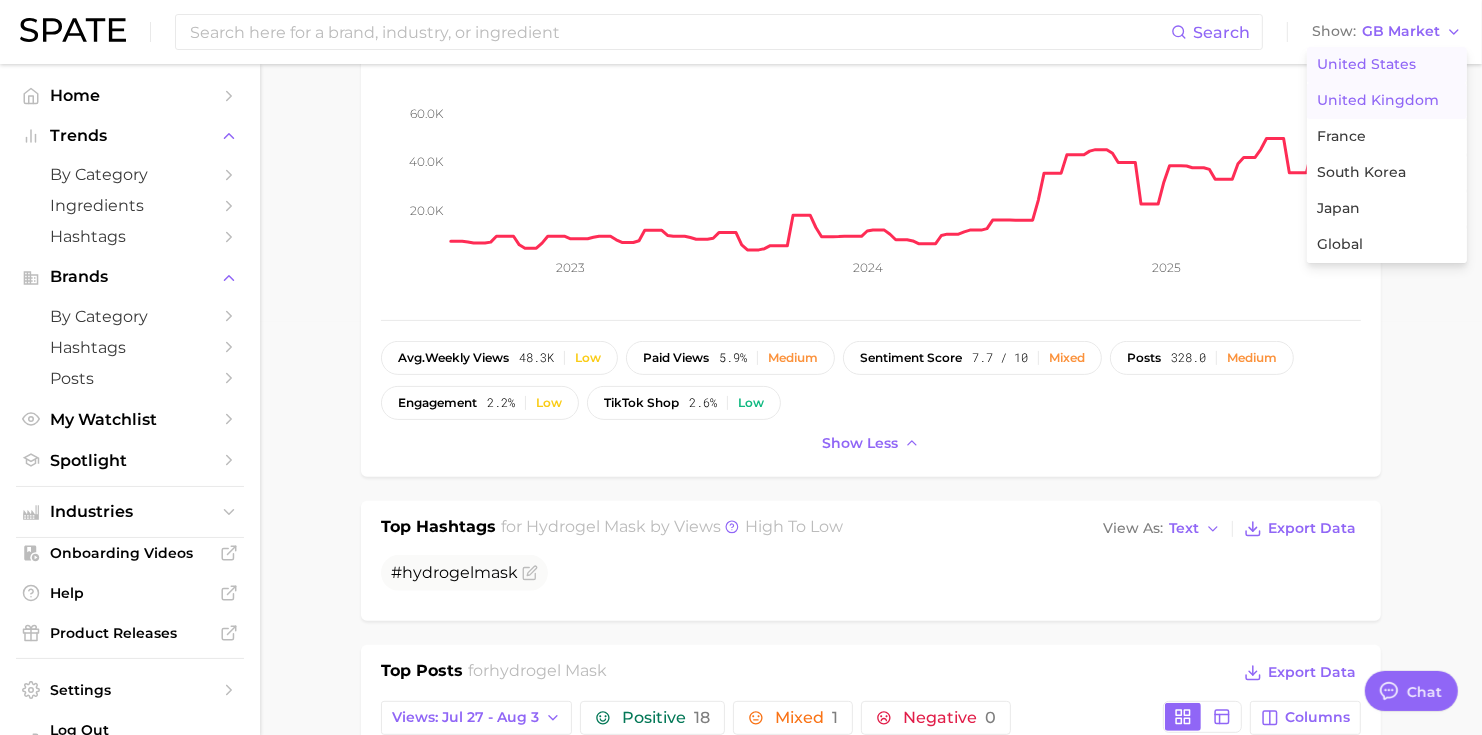 click on "United States" at bounding box center (1366, 64) 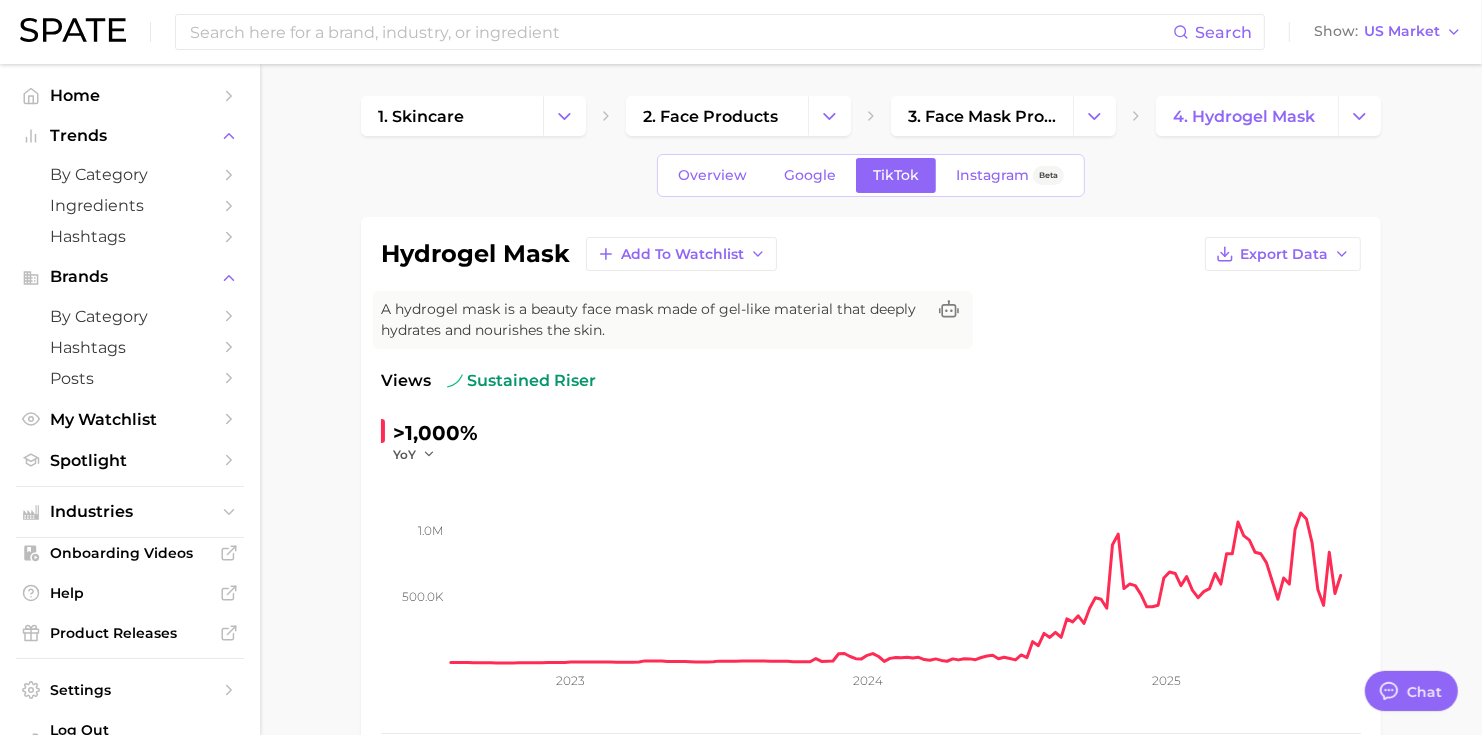scroll, scrollTop: 0, scrollLeft: 0, axis: both 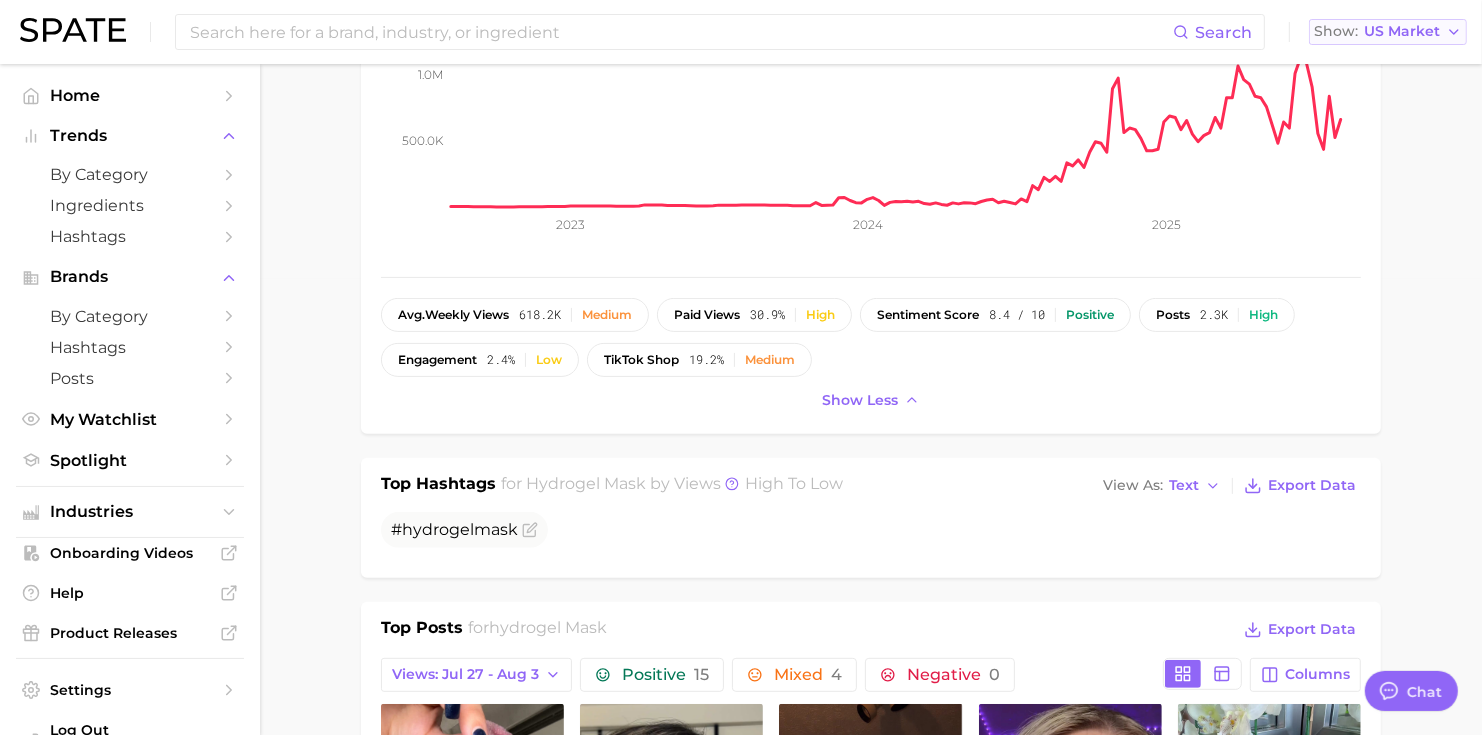 click on "US Market" at bounding box center (1402, 31) 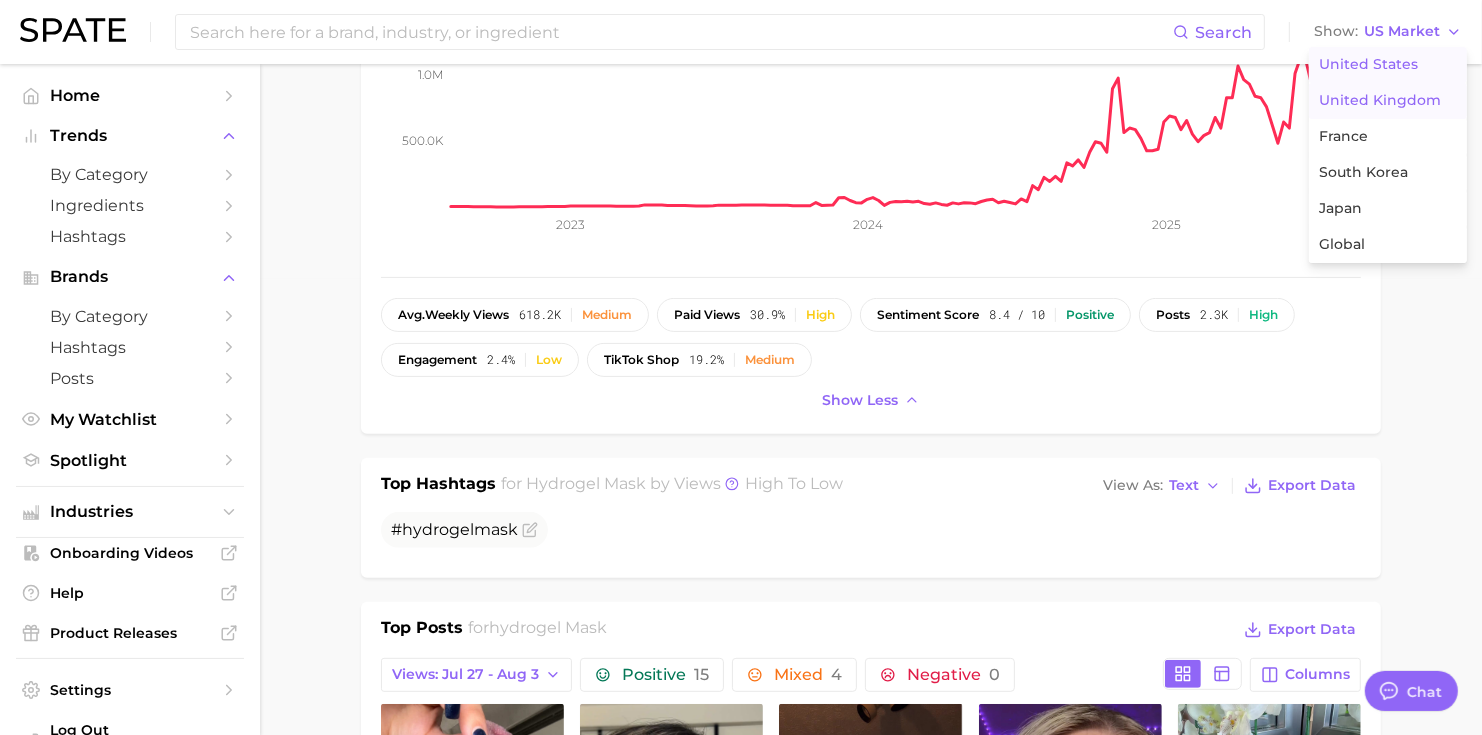 click on "United Kingdom" at bounding box center (1380, 100) 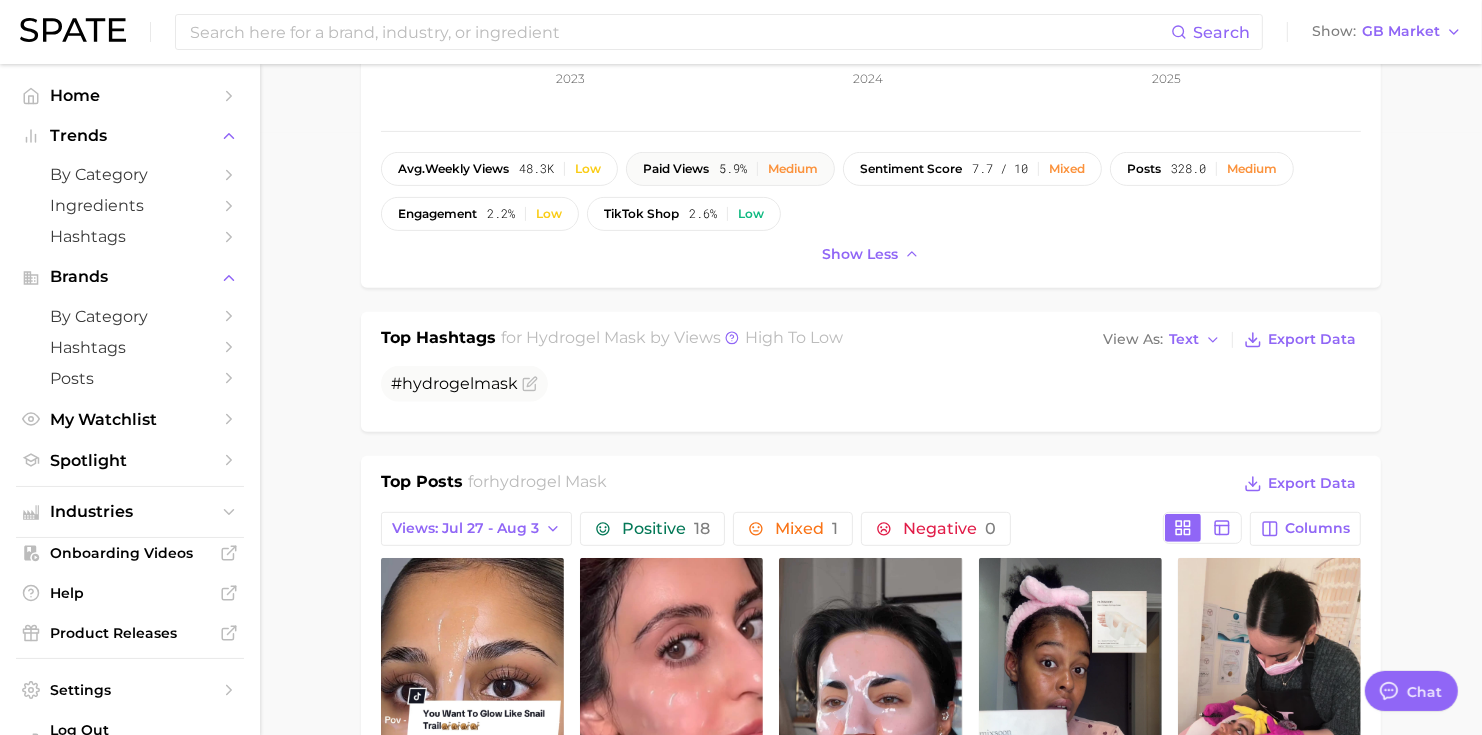 click on "paid views" at bounding box center [676, 169] 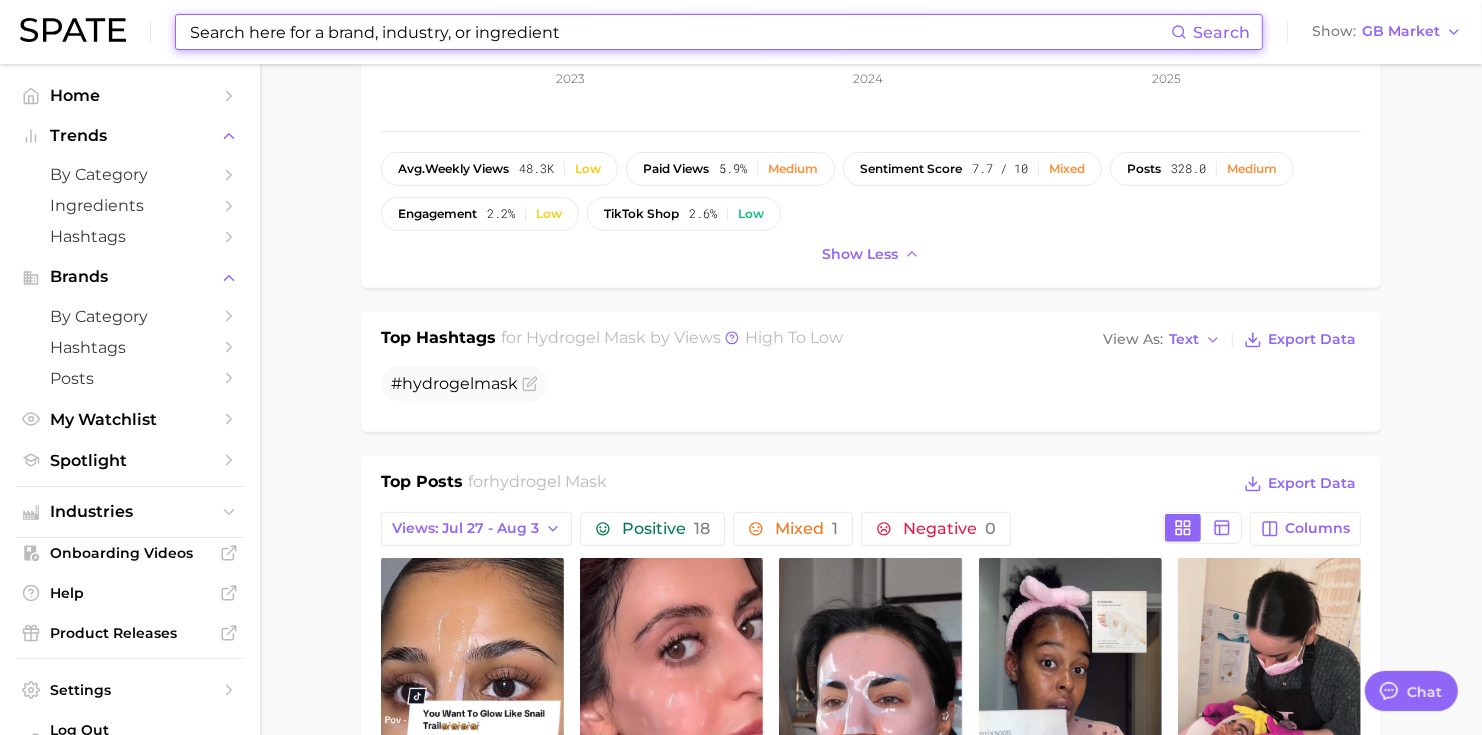 drag, startPoint x: 653, startPoint y: 26, endPoint x: 355, endPoint y: -5, distance: 299.60806 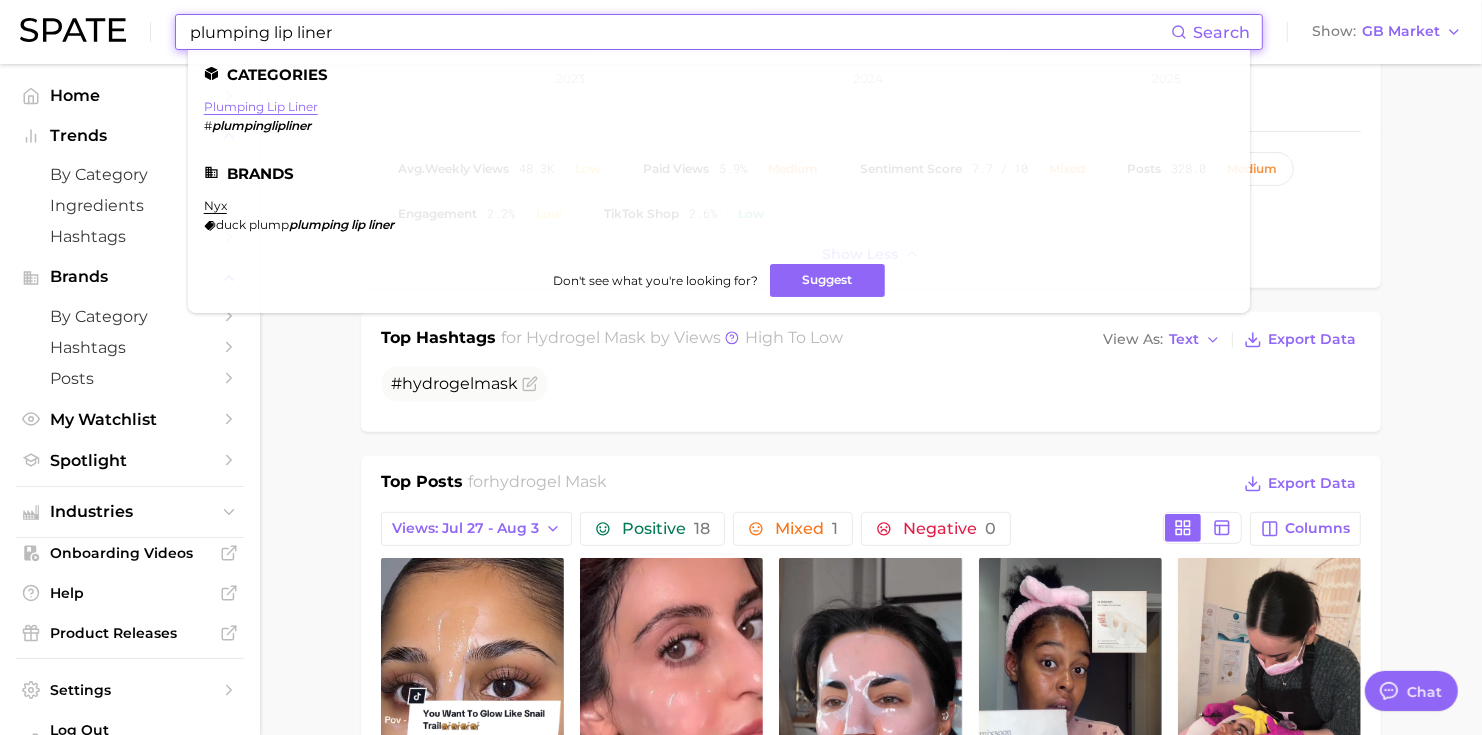 type on "plumping lip liner" 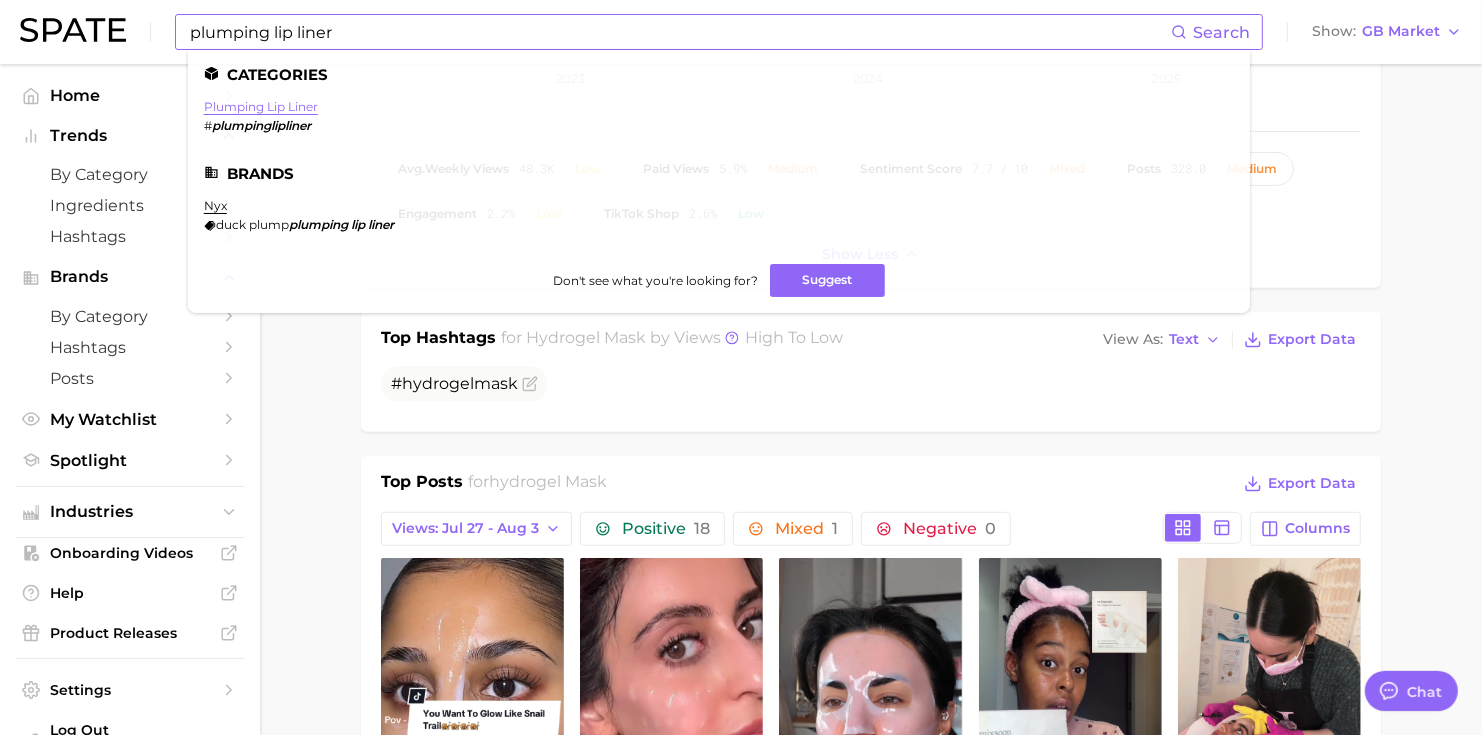 click on "plumping lip liner" at bounding box center [261, 106] 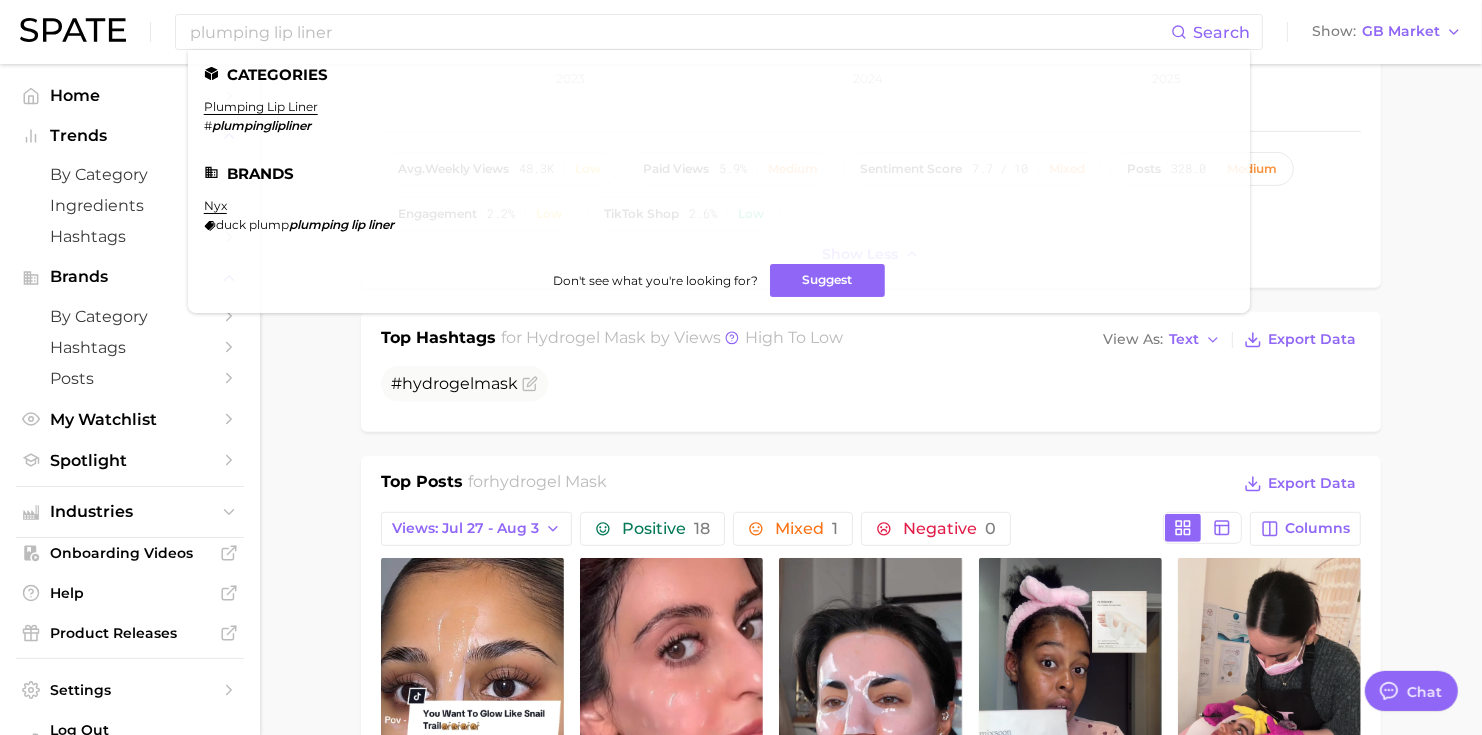scroll, scrollTop: 0, scrollLeft: 0, axis: both 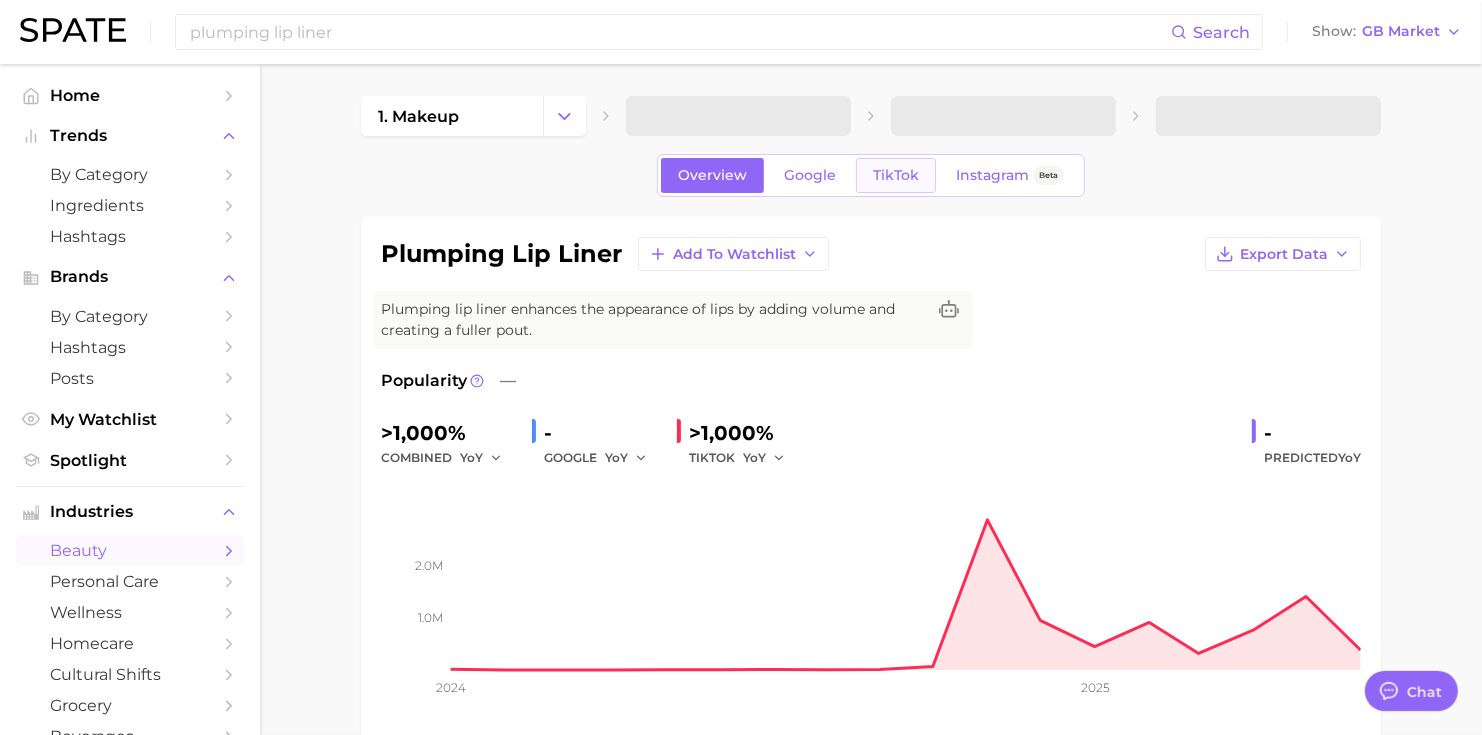 click on "TikTok" at bounding box center [896, 175] 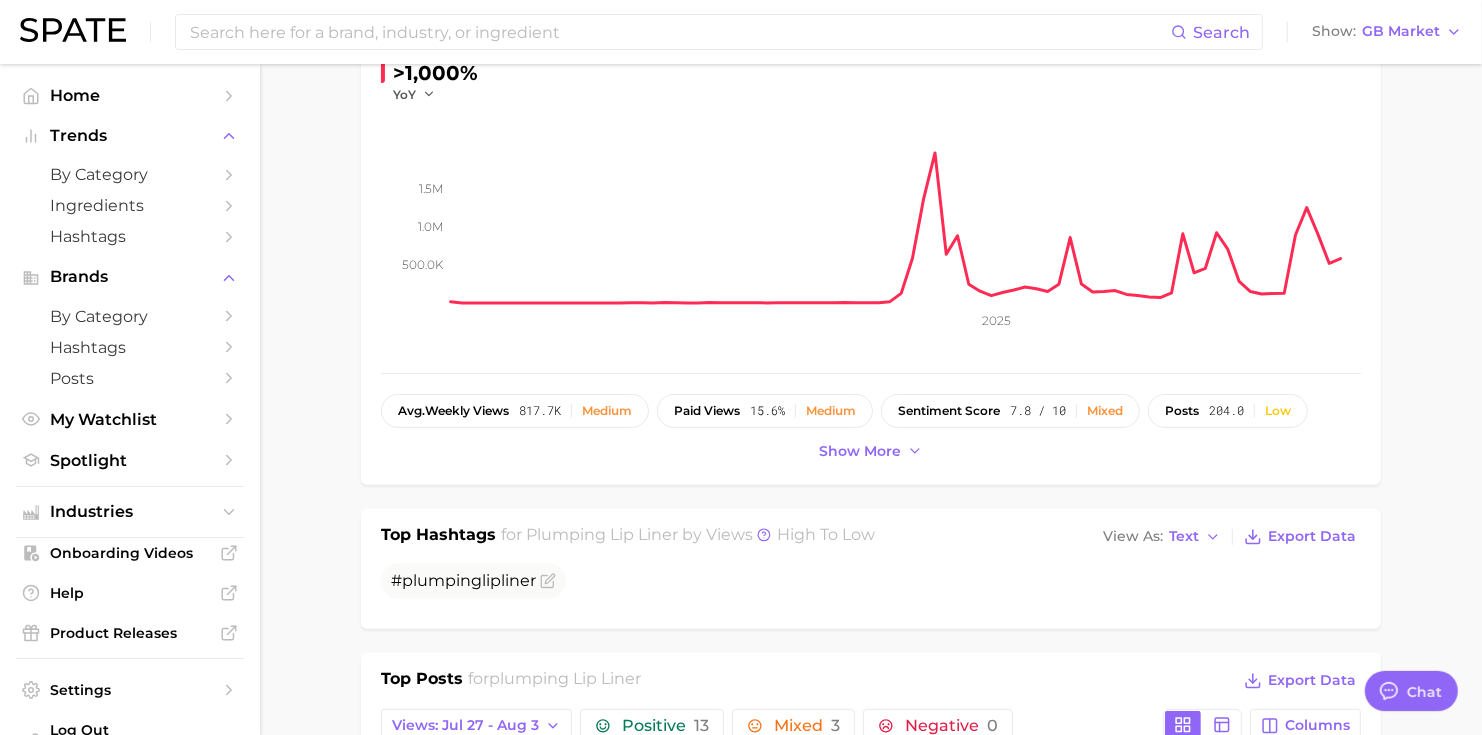 scroll, scrollTop: 0, scrollLeft: 0, axis: both 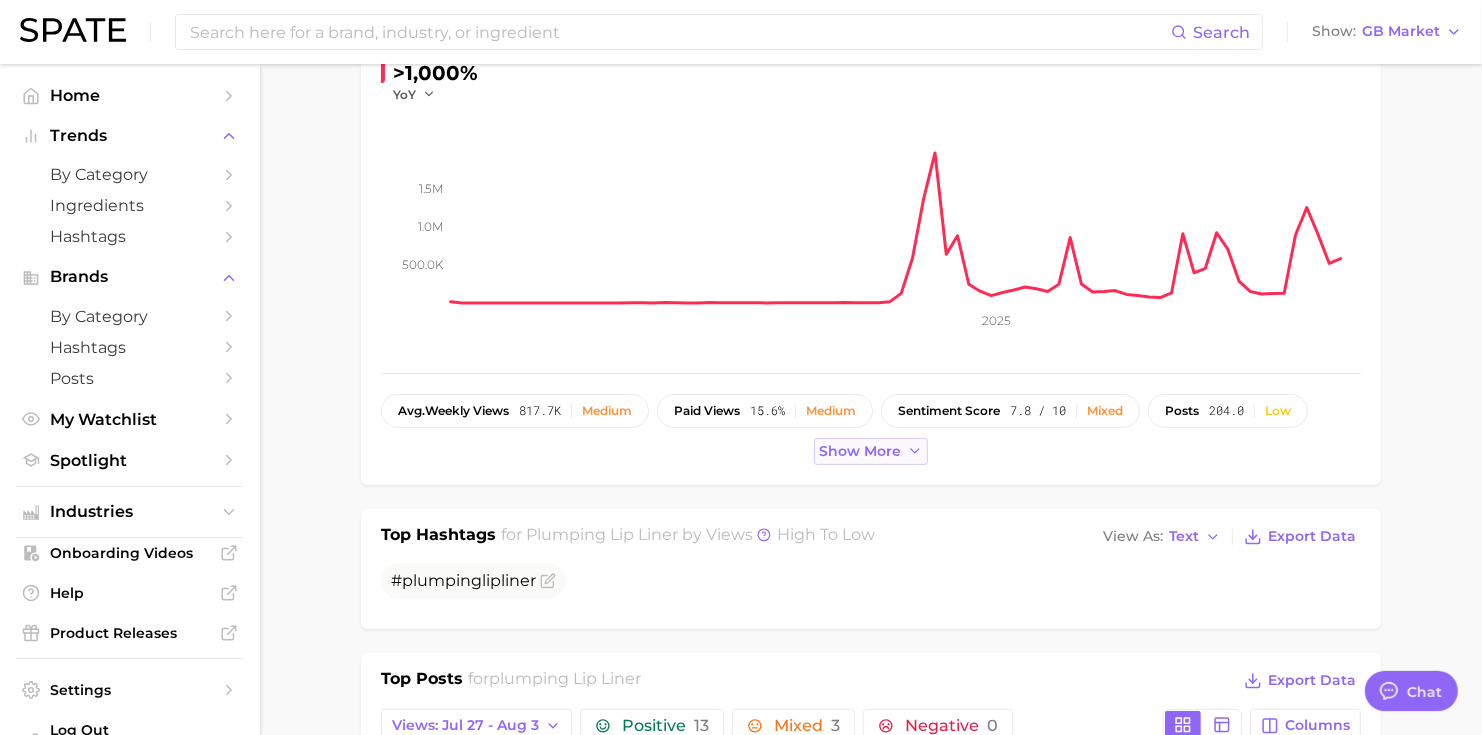 click on "Show more" at bounding box center [860, 451] 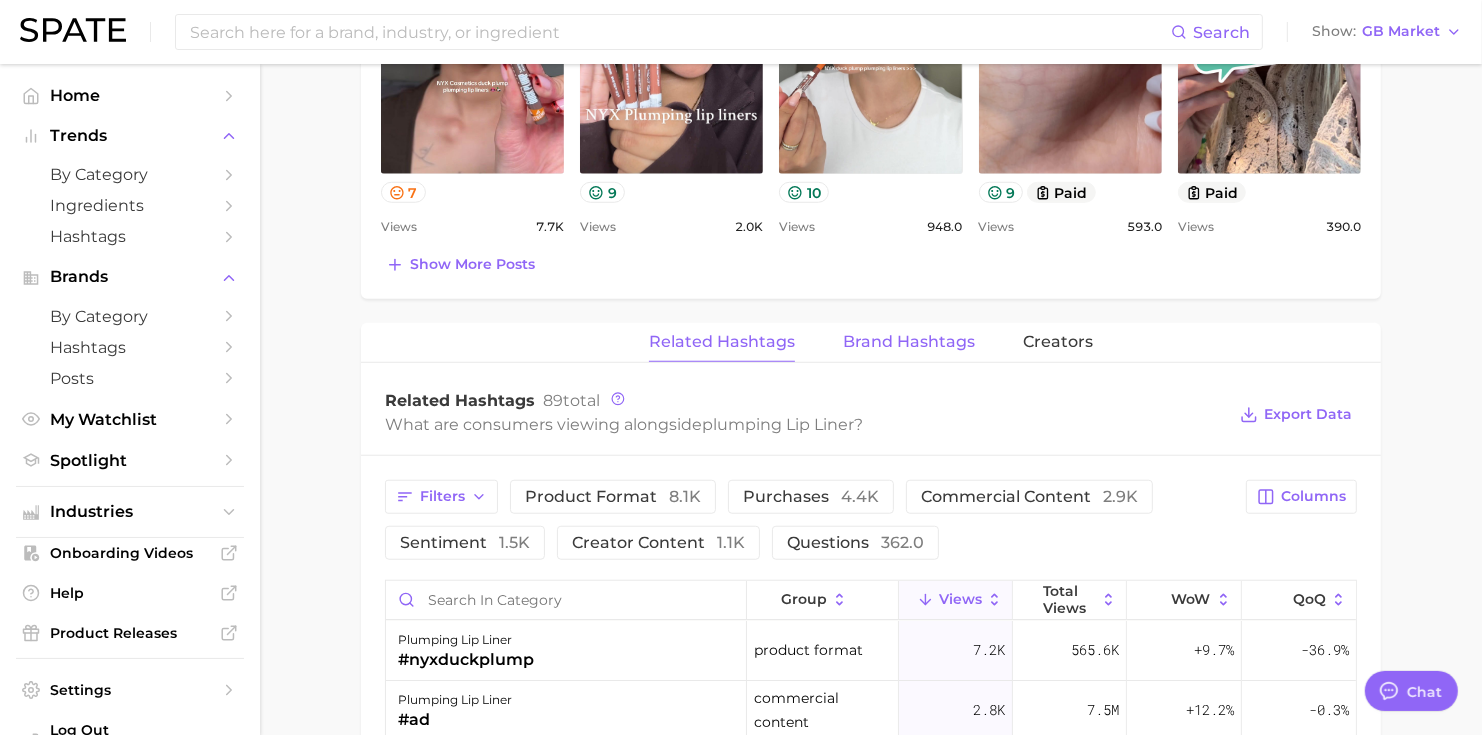 scroll, scrollTop: 1134, scrollLeft: 0, axis: vertical 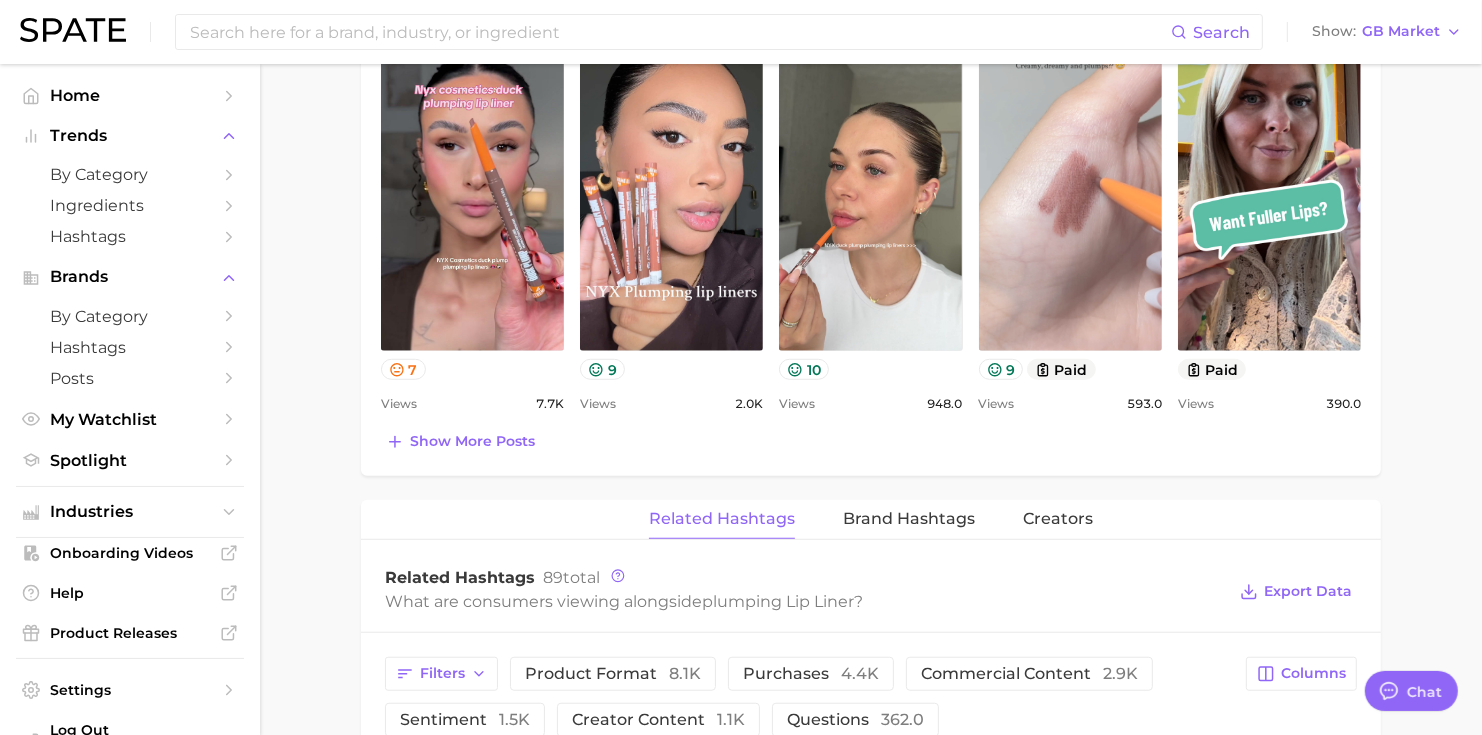 click on "view post on TikTok" at bounding box center [1070, 188] 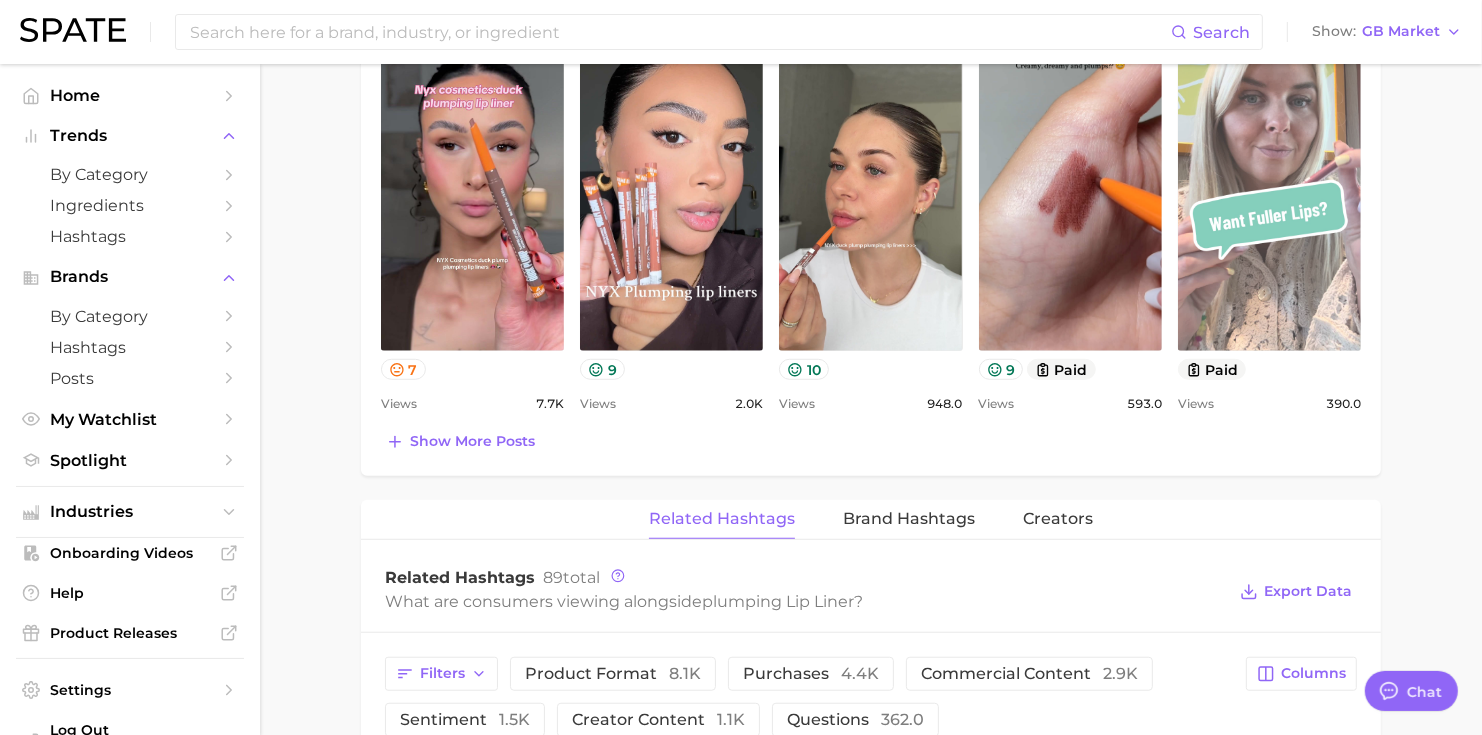click on "view post on TikTok" at bounding box center [1269, 188] 